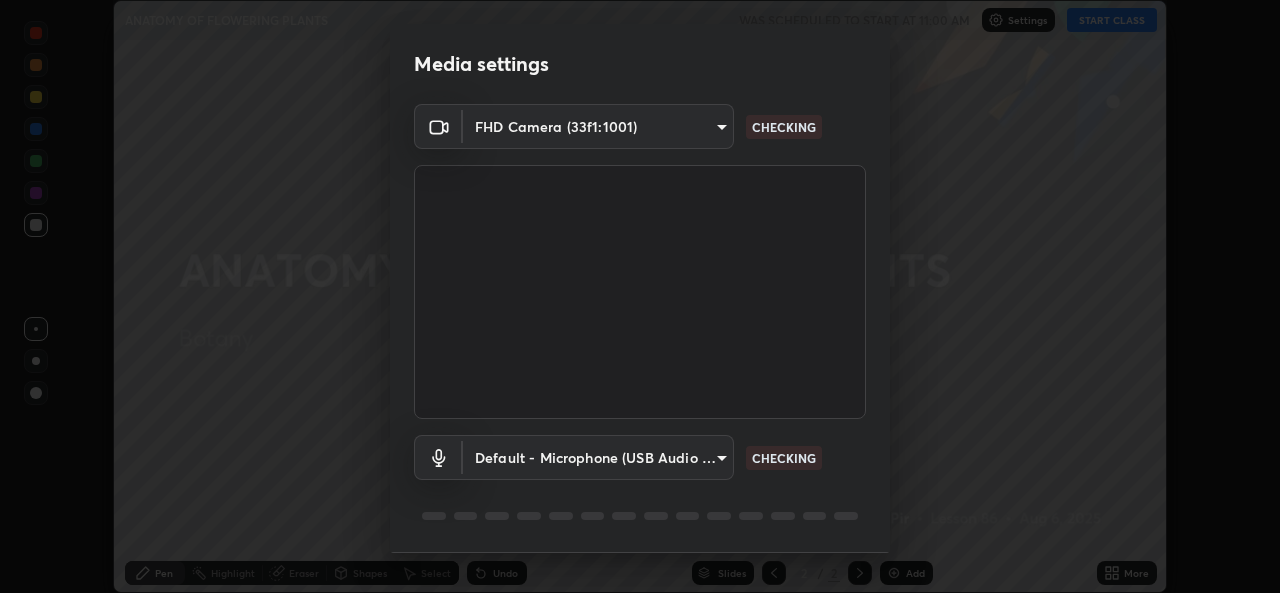 scroll, scrollTop: 0, scrollLeft: 0, axis: both 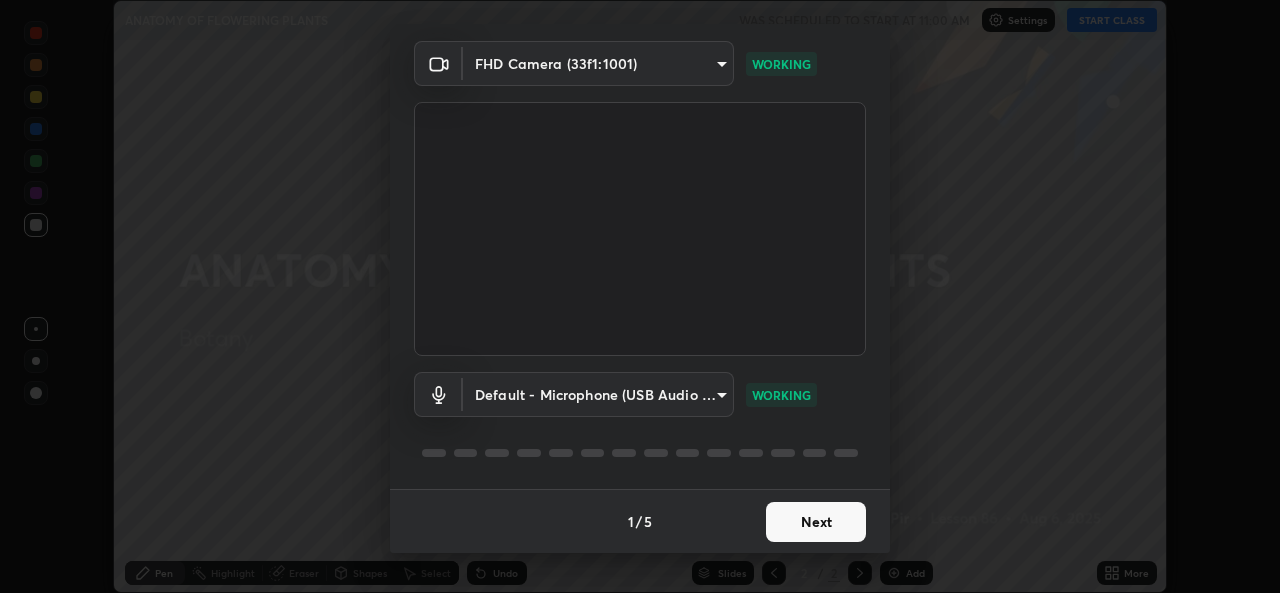 click on "Next" at bounding box center (816, 522) 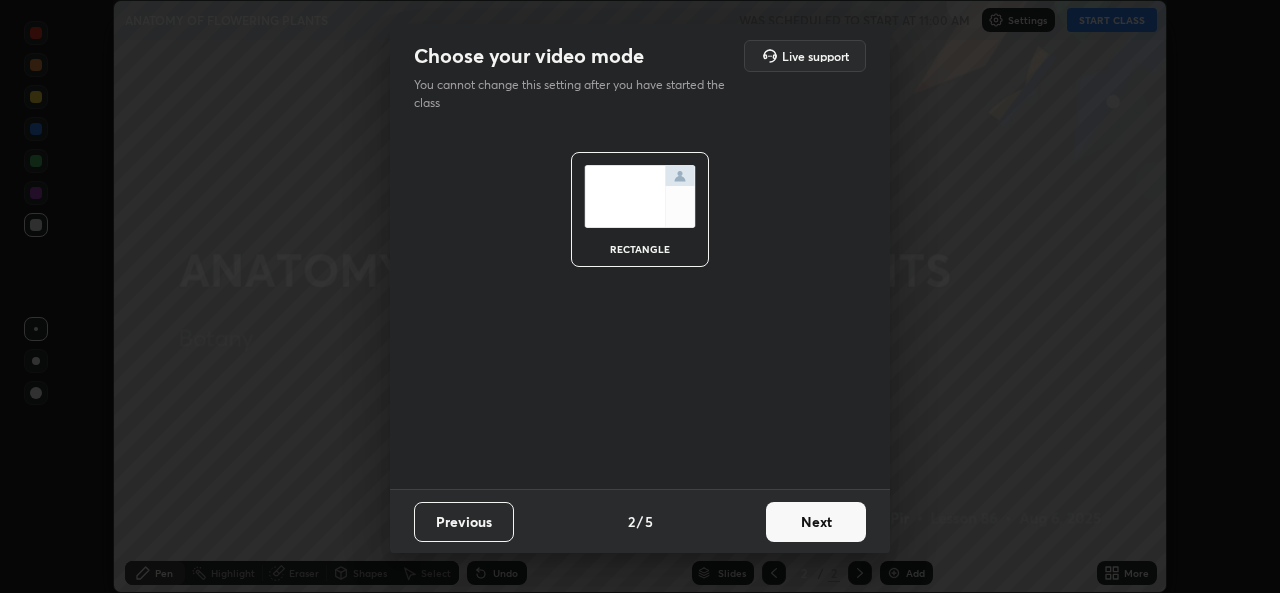 scroll, scrollTop: 0, scrollLeft: 0, axis: both 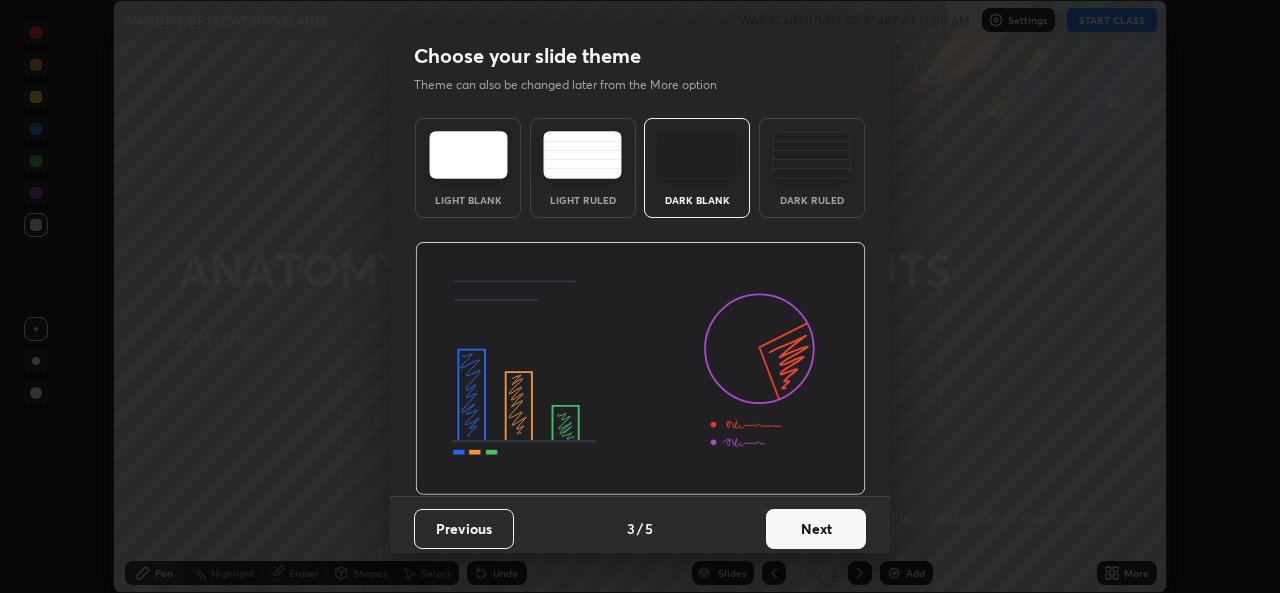 click on "Next" at bounding box center (816, 529) 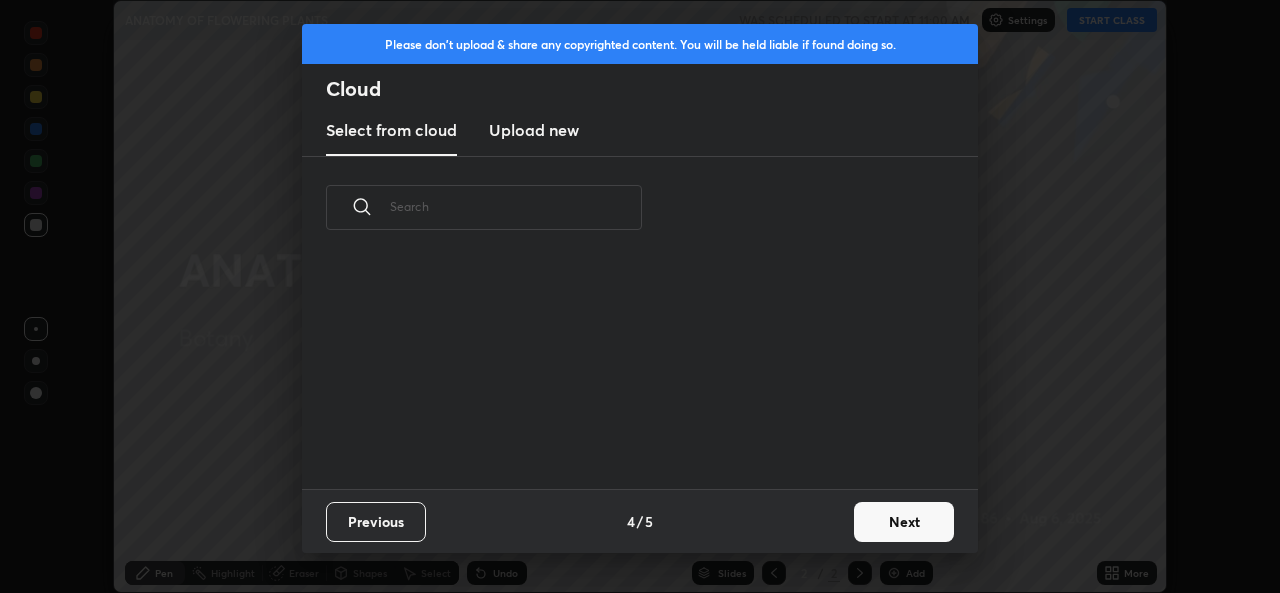 scroll, scrollTop: 7, scrollLeft: 11, axis: both 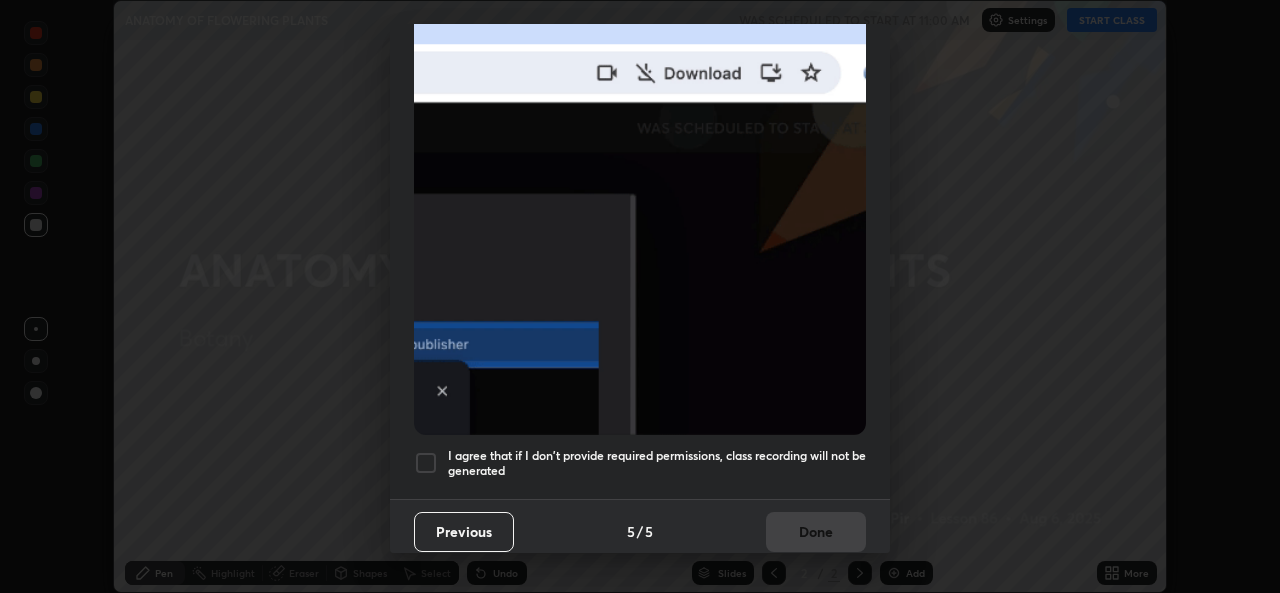 click on "I agree that if I don't provide required permissions, class recording will not be generated" at bounding box center (657, 463) 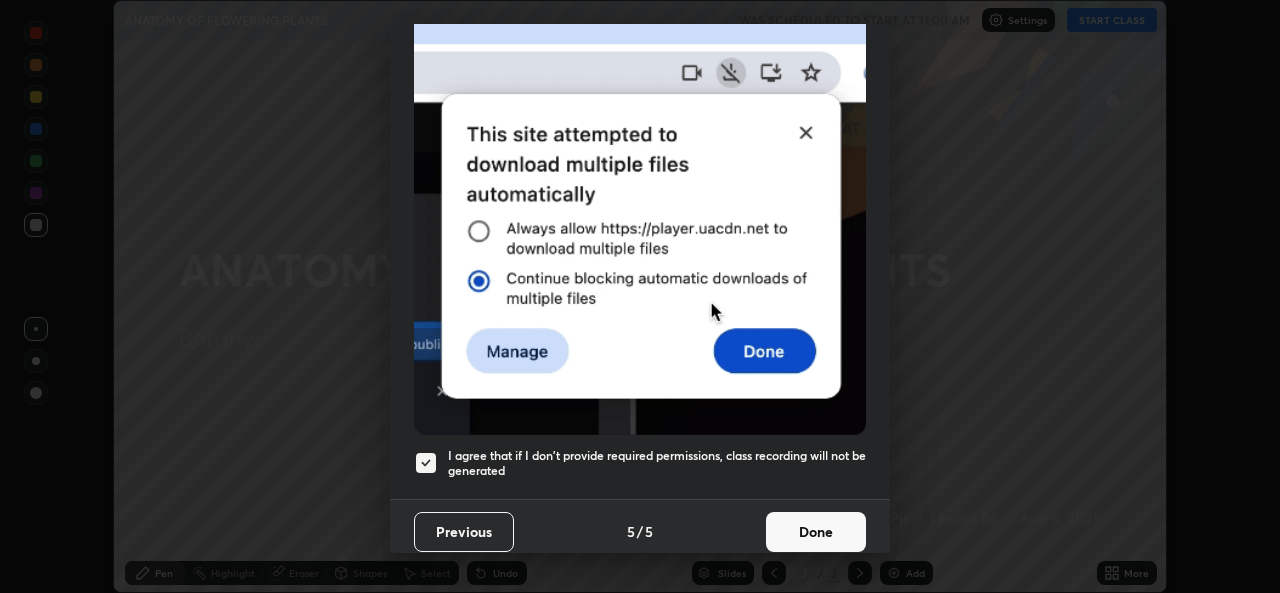 click on "Done" at bounding box center (816, 532) 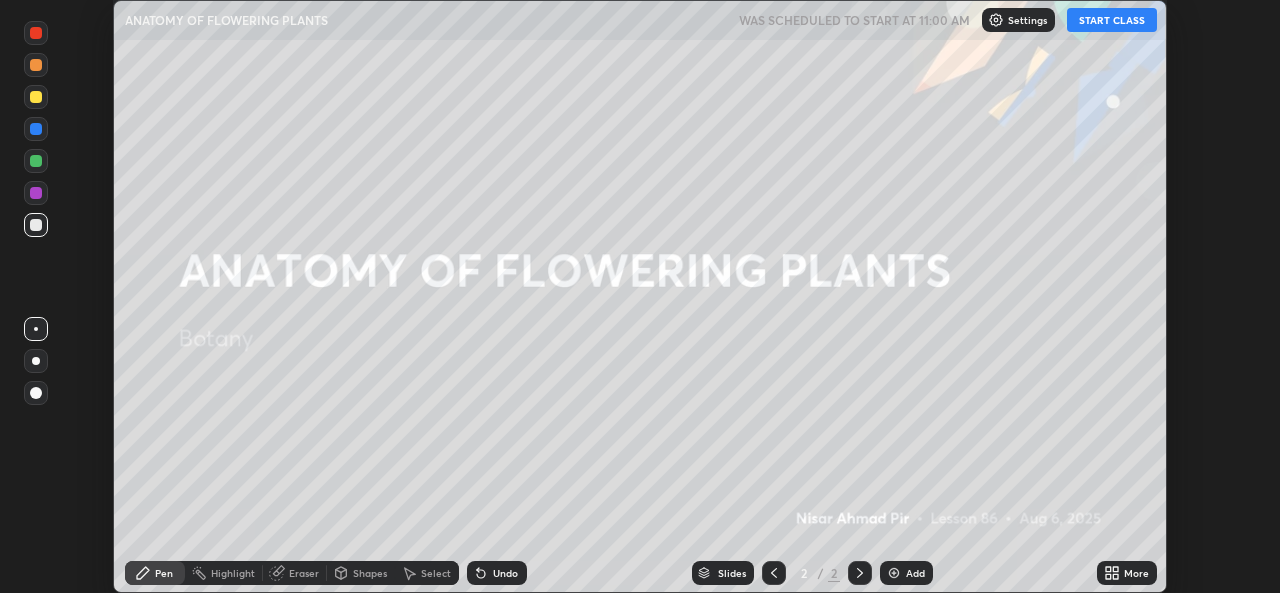 click on "START CLASS" at bounding box center (1112, 20) 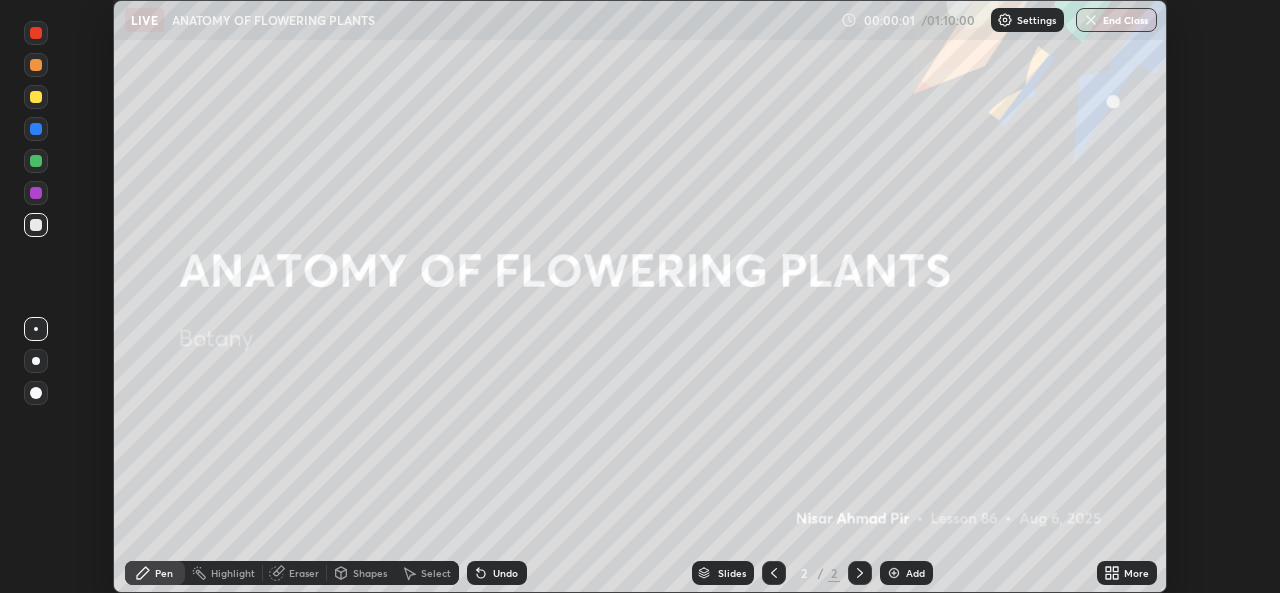 click on "Add" at bounding box center [915, 573] 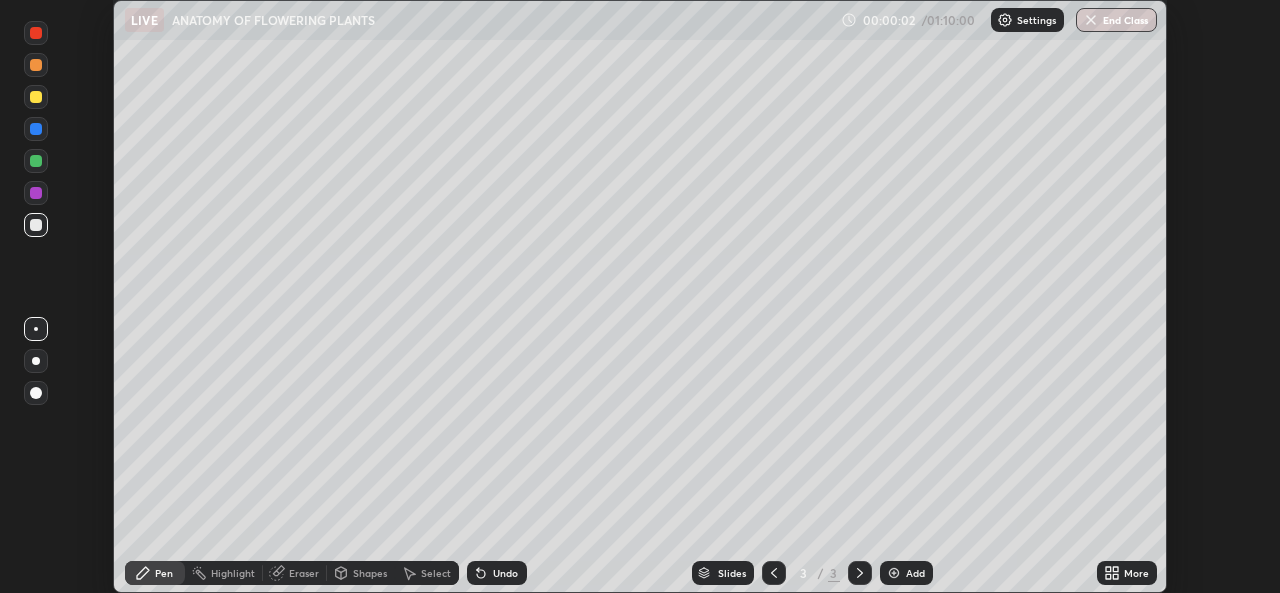 click 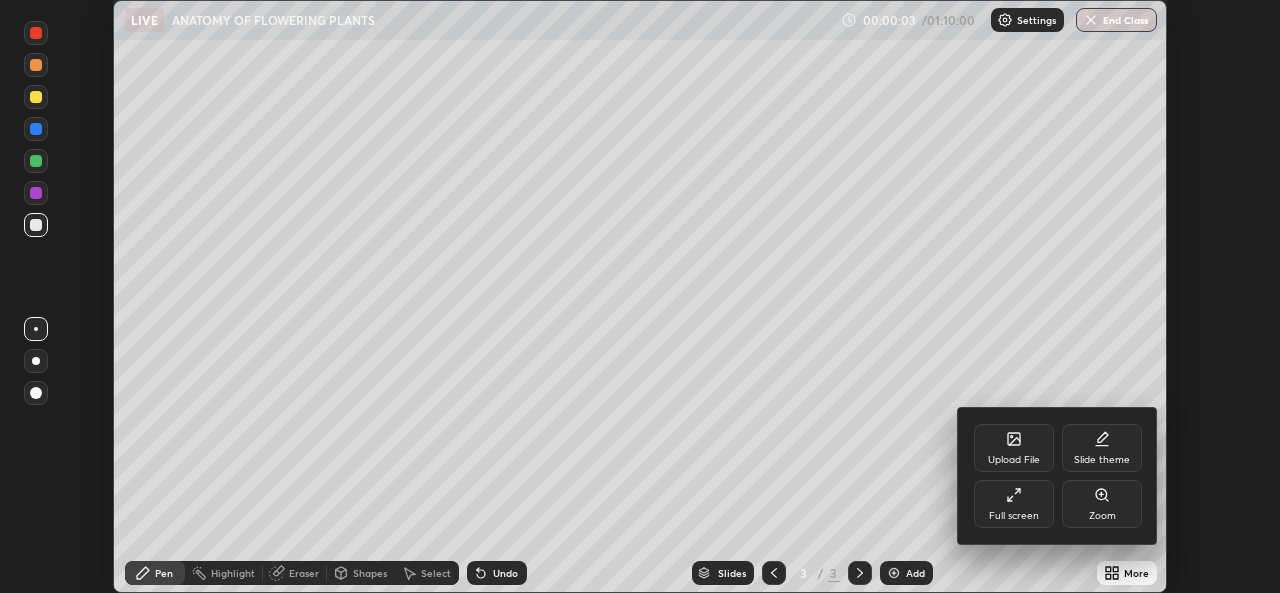 click on "Full screen" at bounding box center (1014, 504) 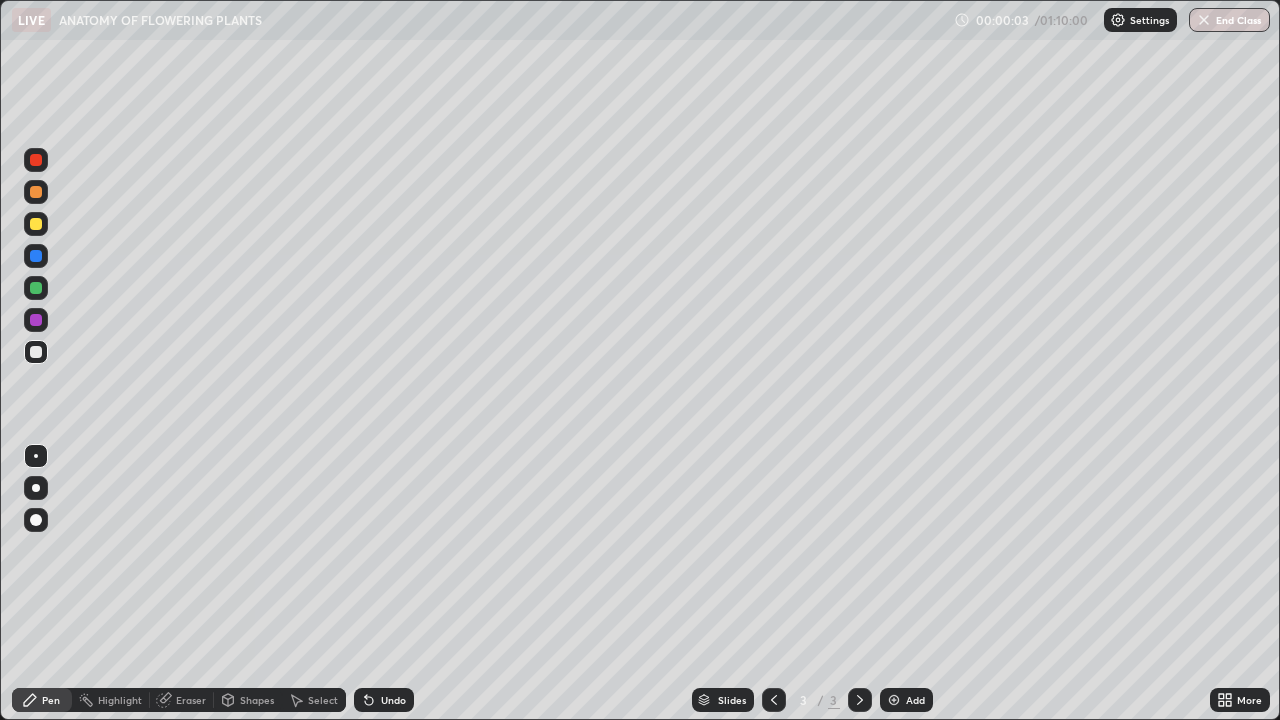 scroll, scrollTop: 99280, scrollLeft: 98720, axis: both 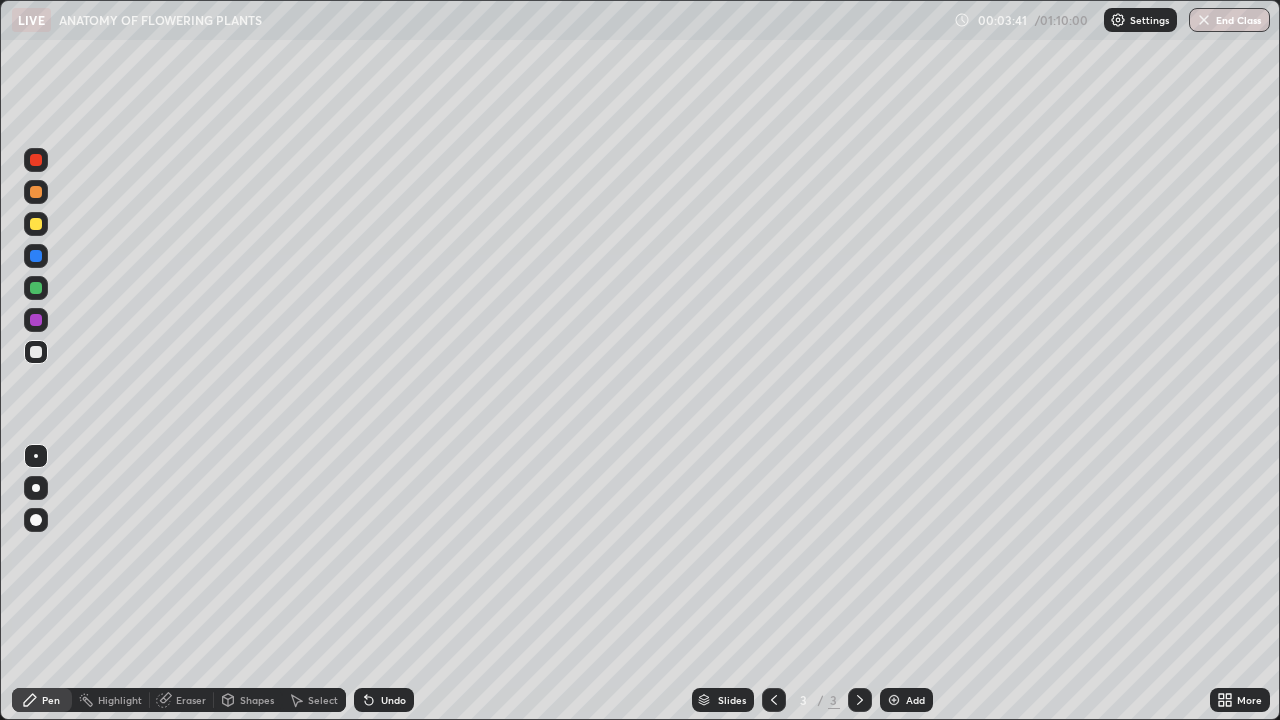 click at bounding box center [36, 488] 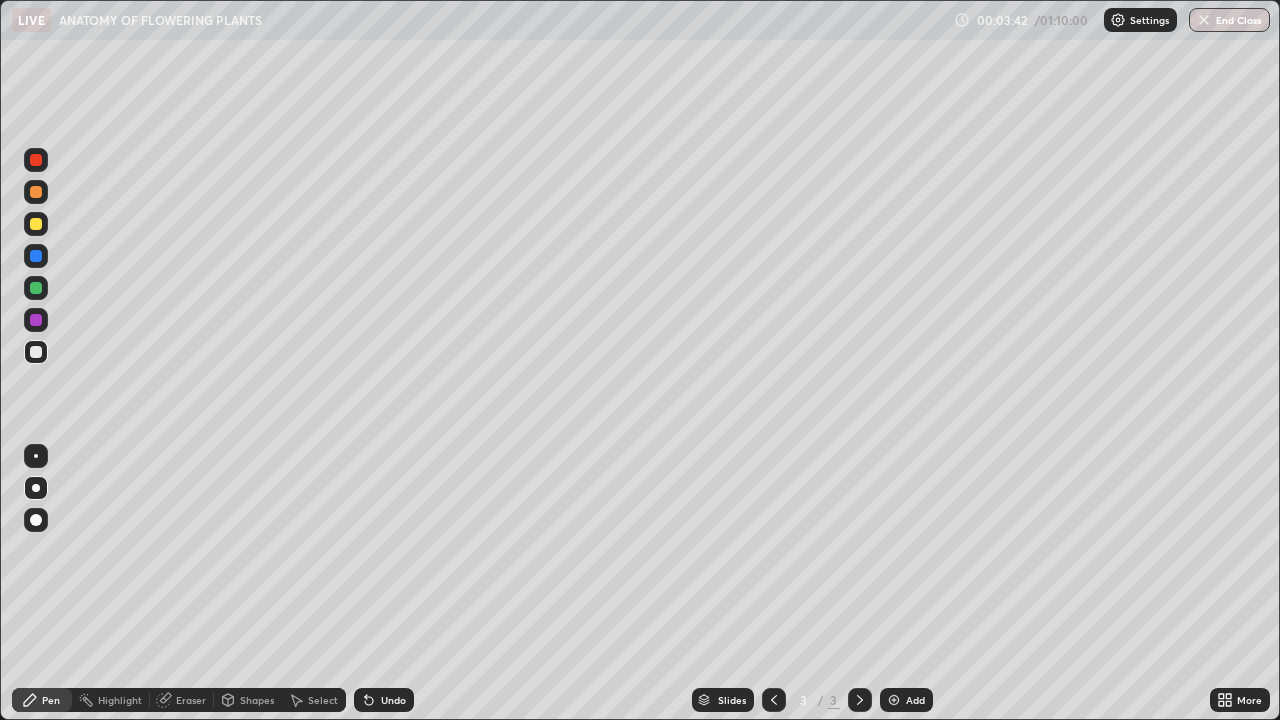 click at bounding box center [36, 352] 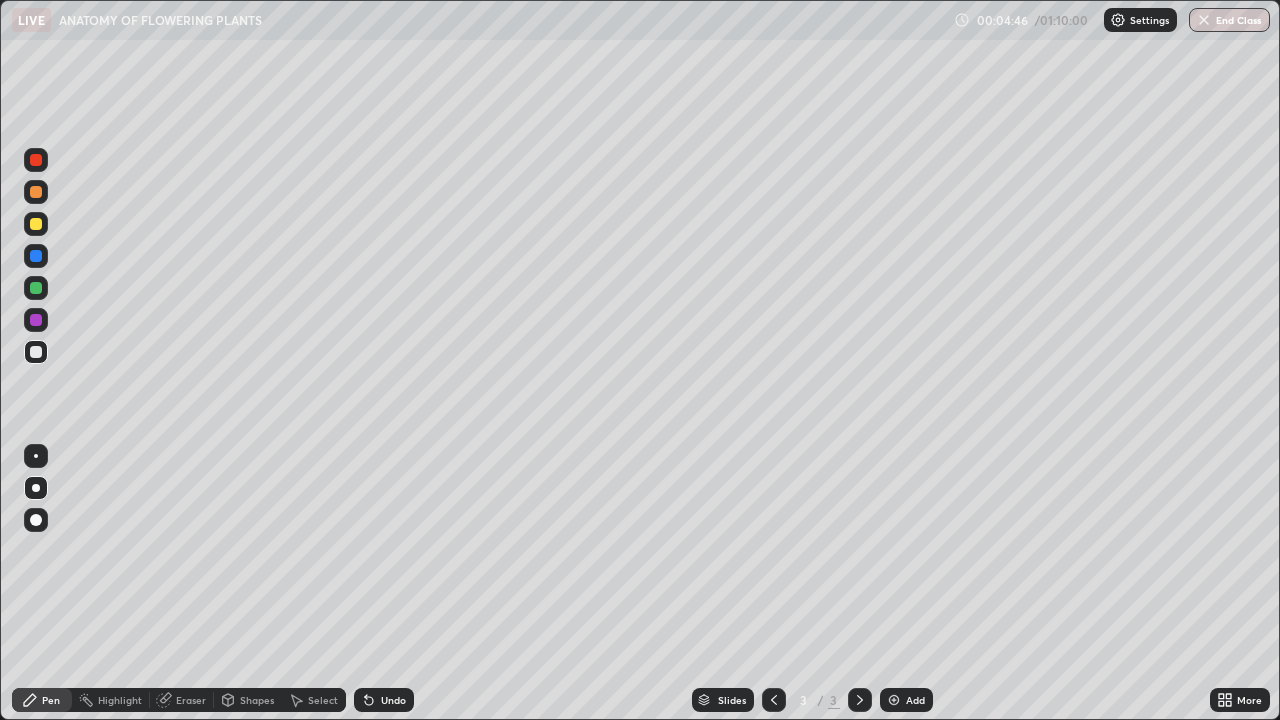 click at bounding box center [36, 288] 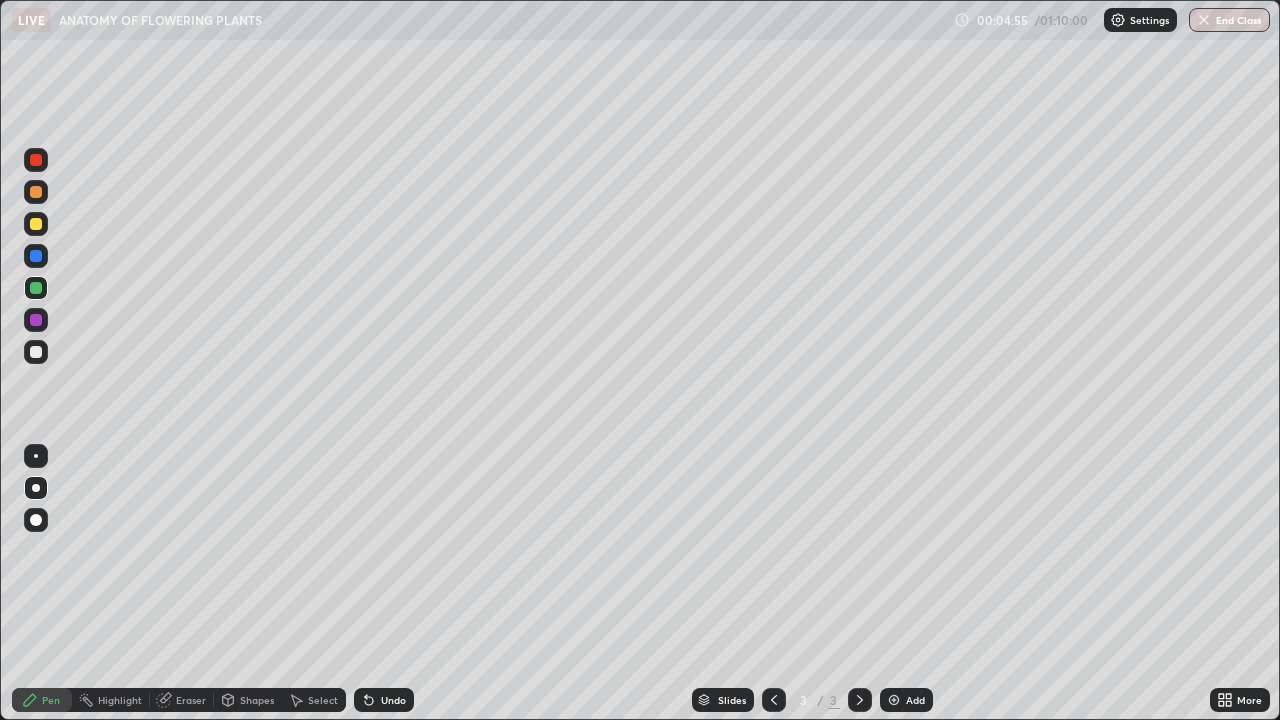 click at bounding box center (36, 352) 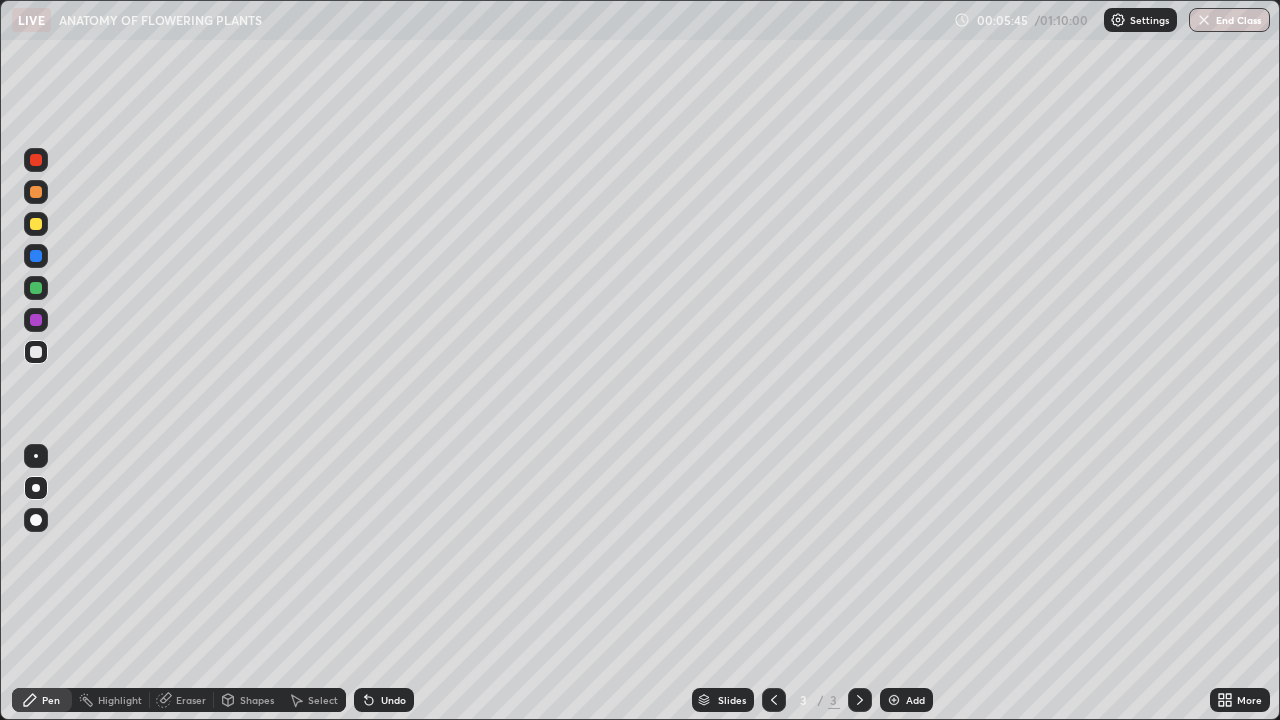 click 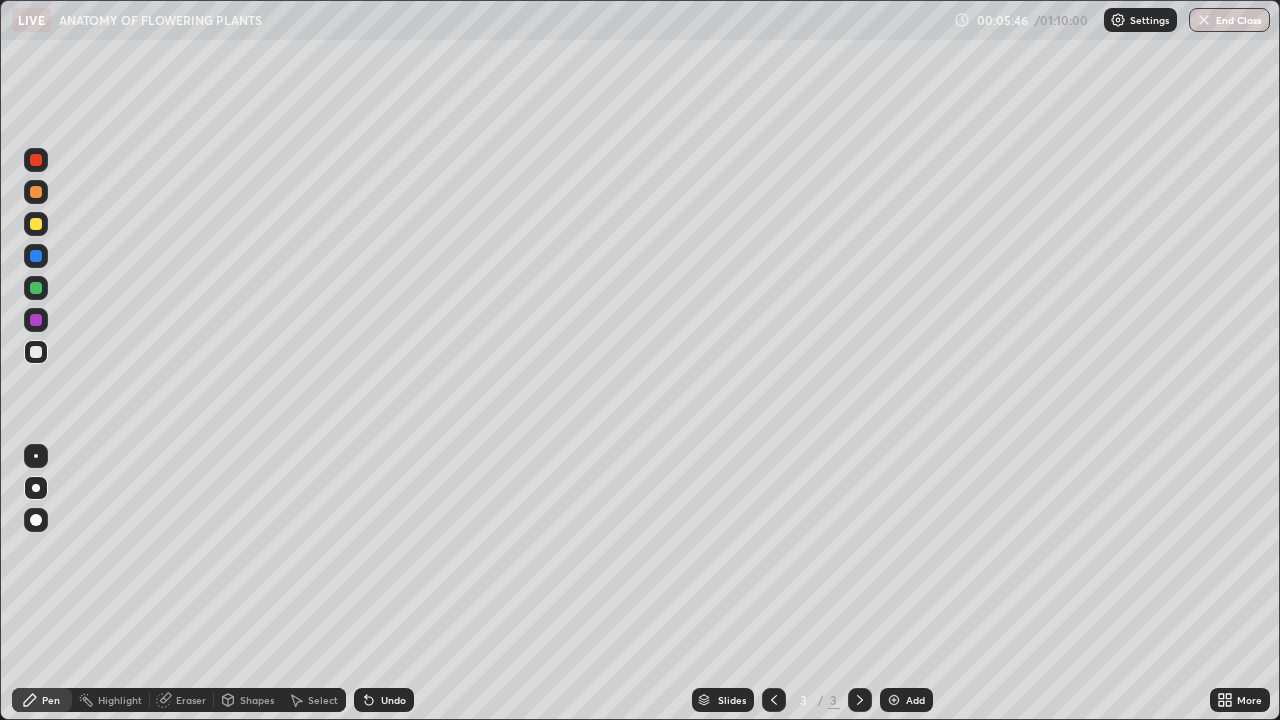 click 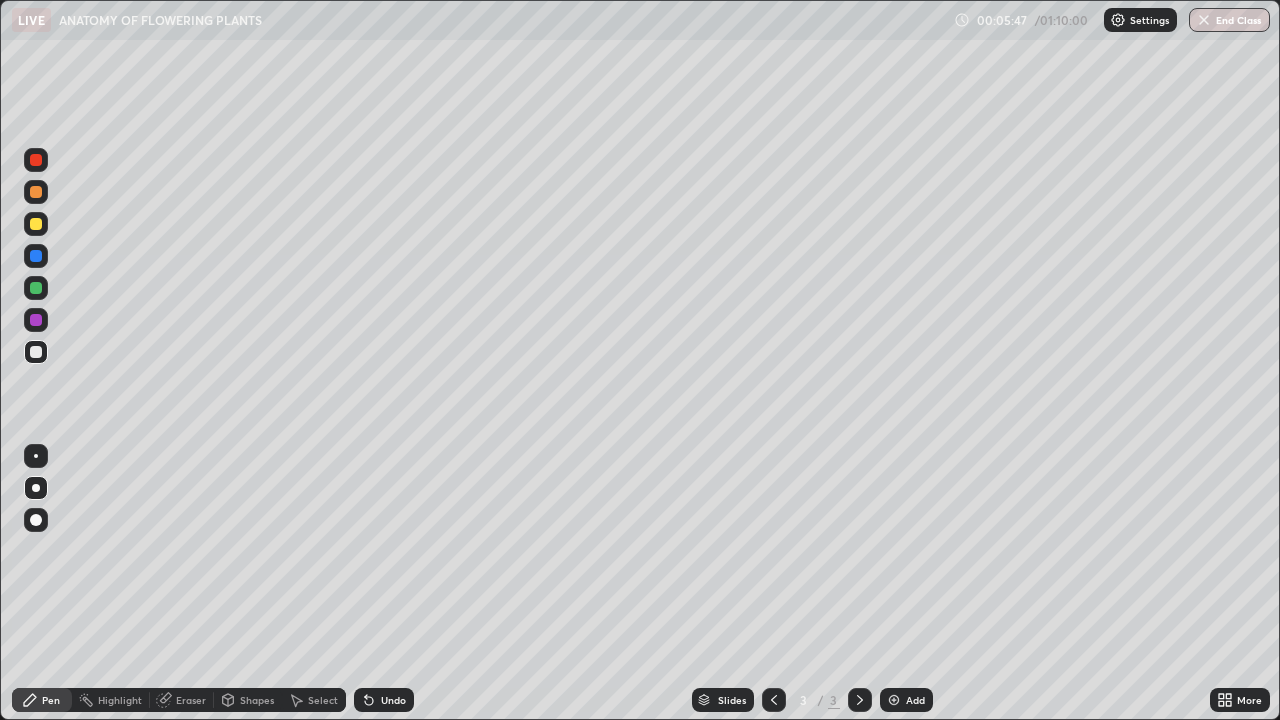 click 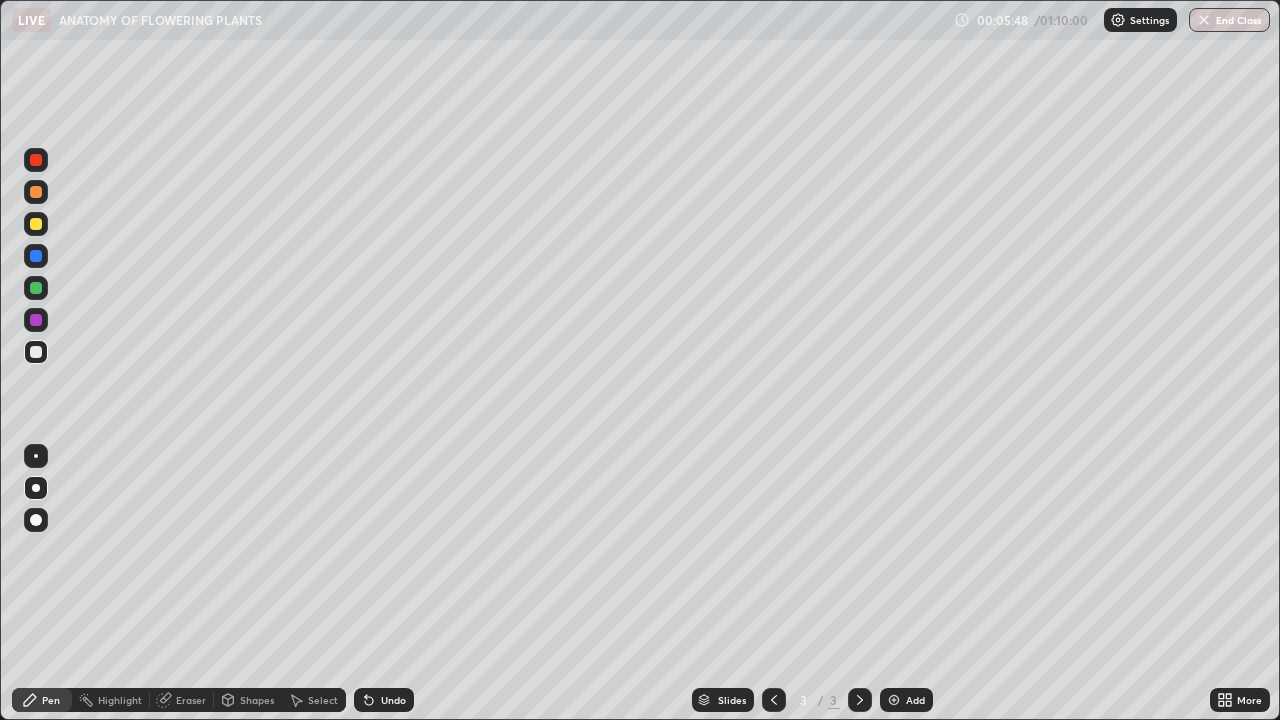 click 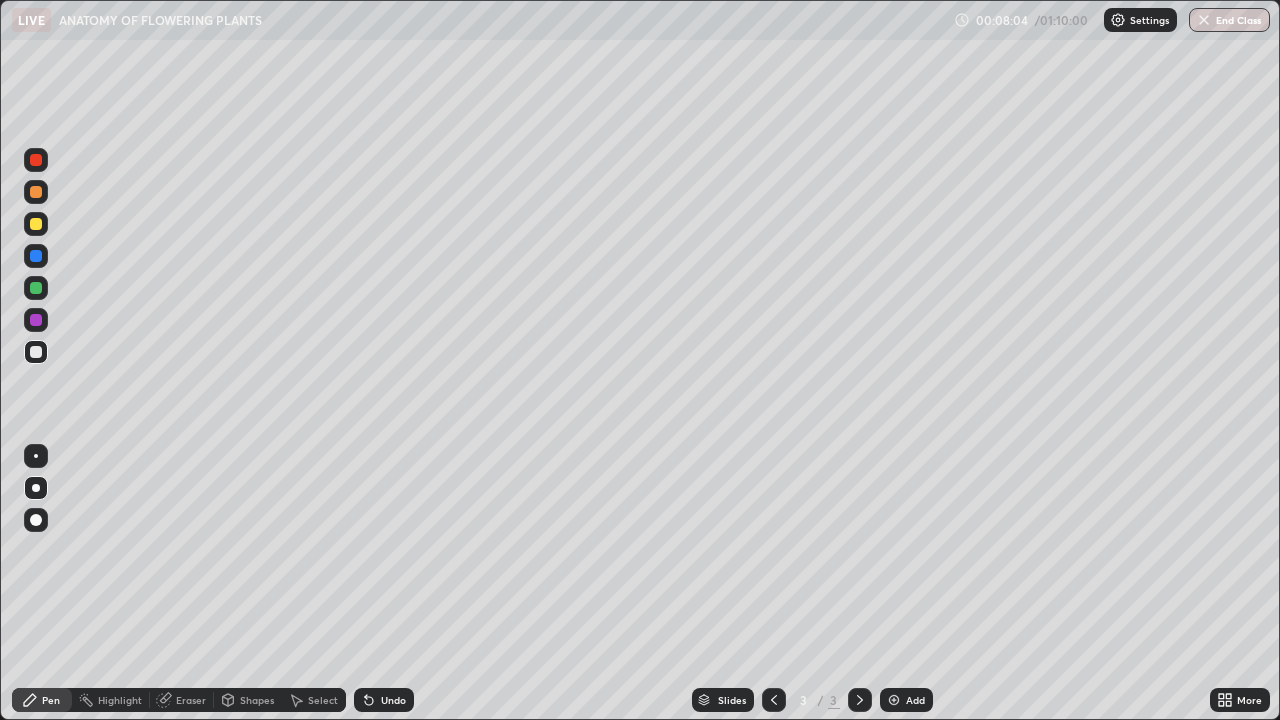 click on "Undo" at bounding box center [393, 700] 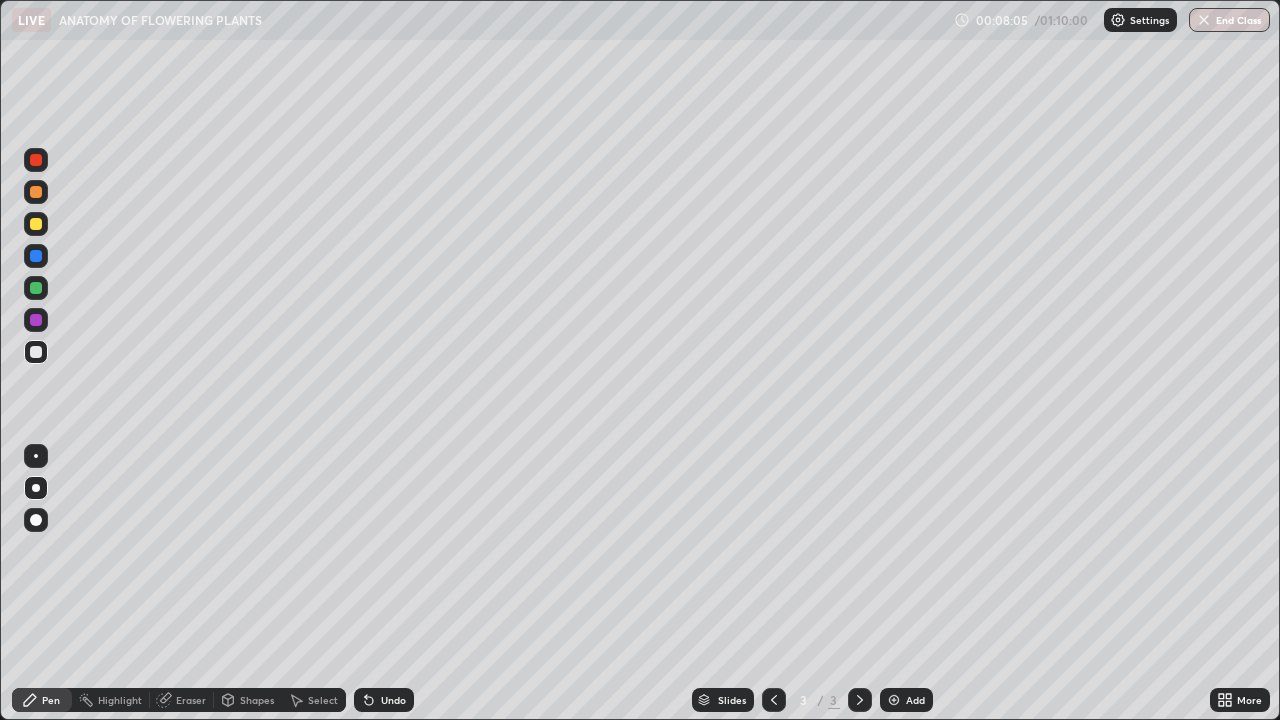 click 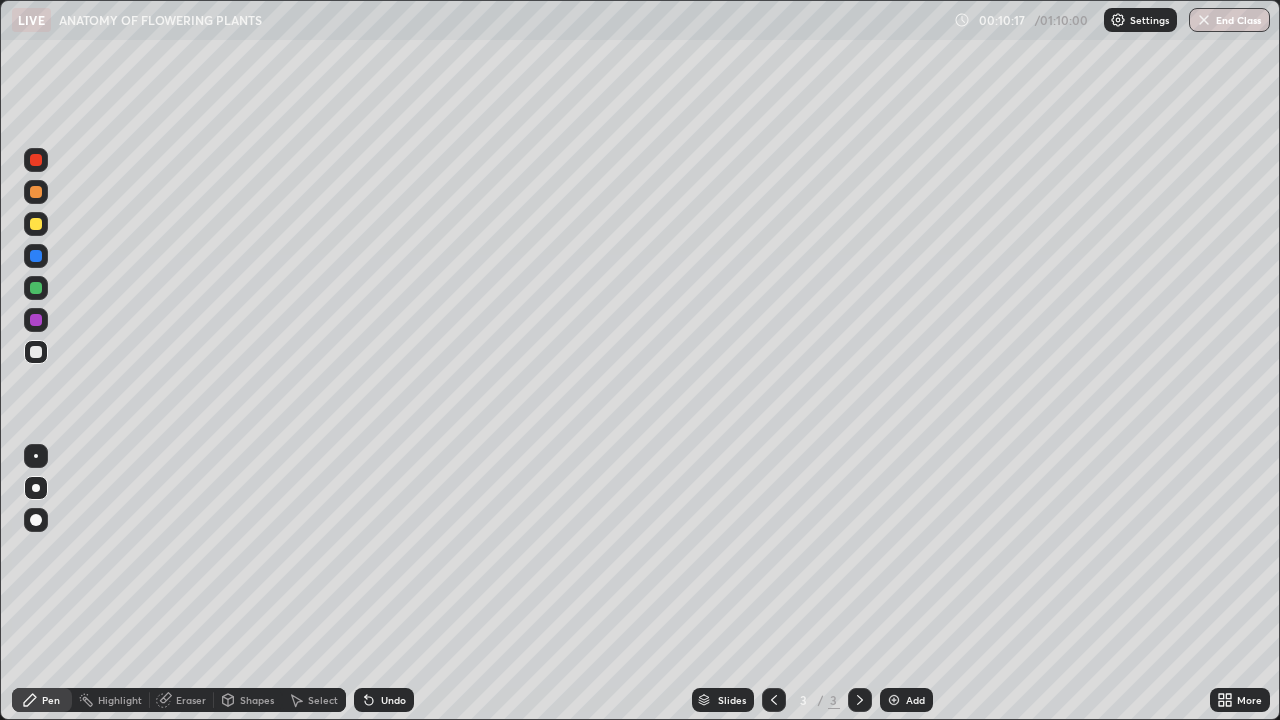 click on "Add" at bounding box center [906, 700] 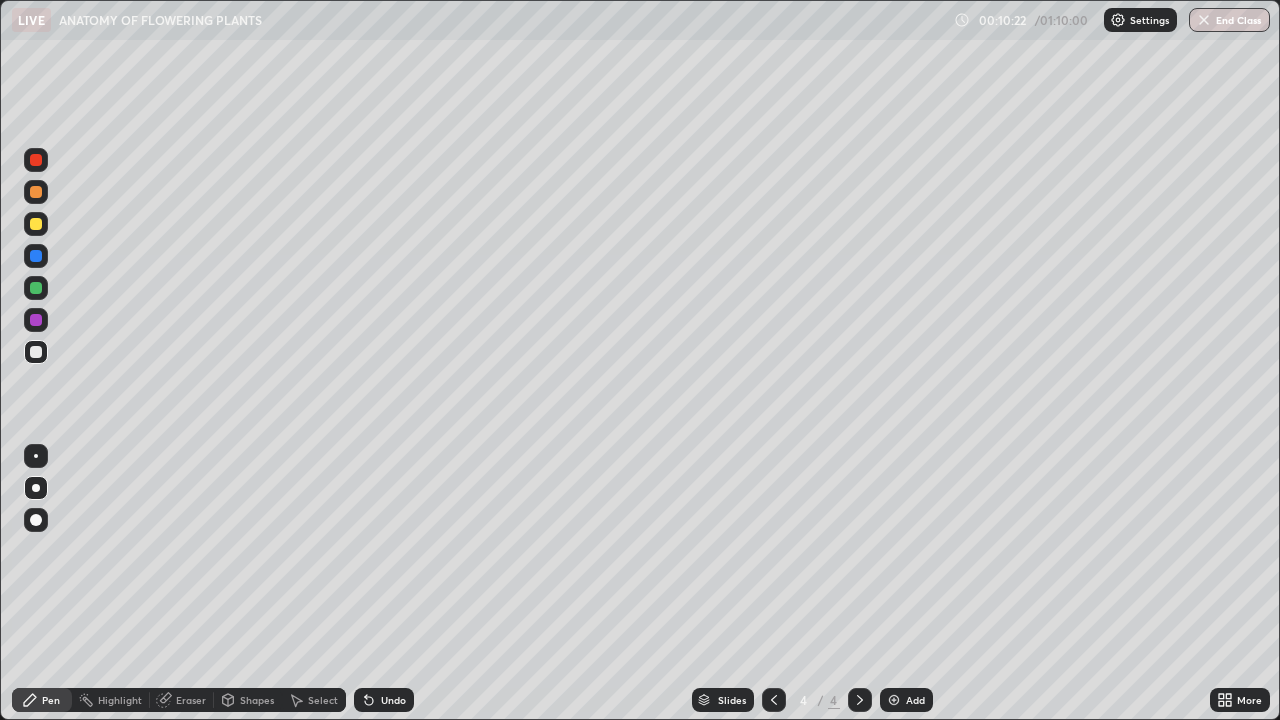 click 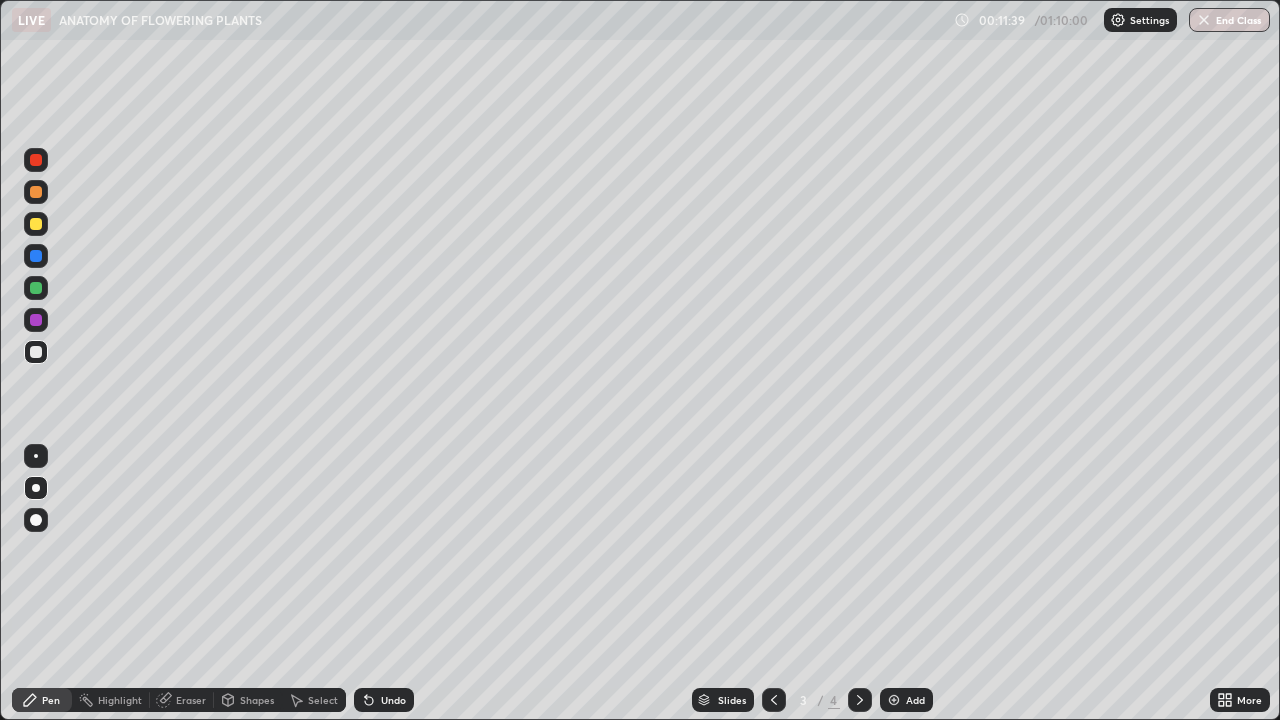 click at bounding box center (894, 700) 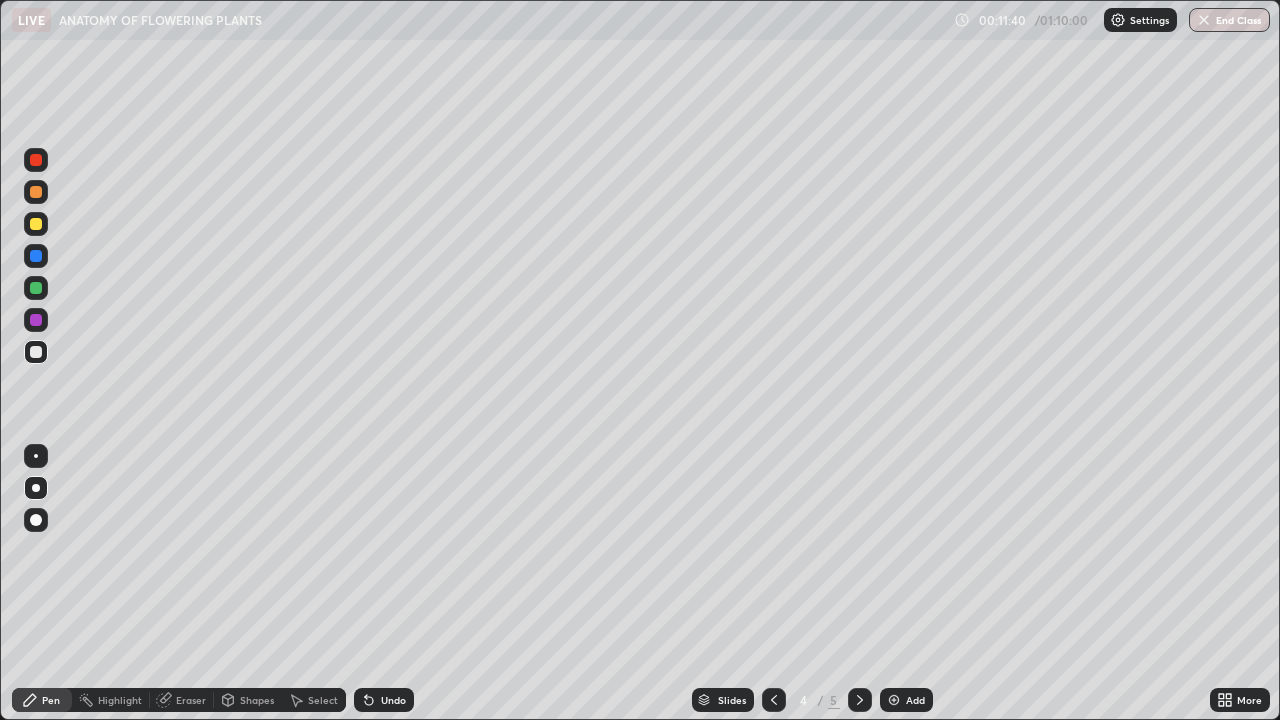 click at bounding box center (36, 288) 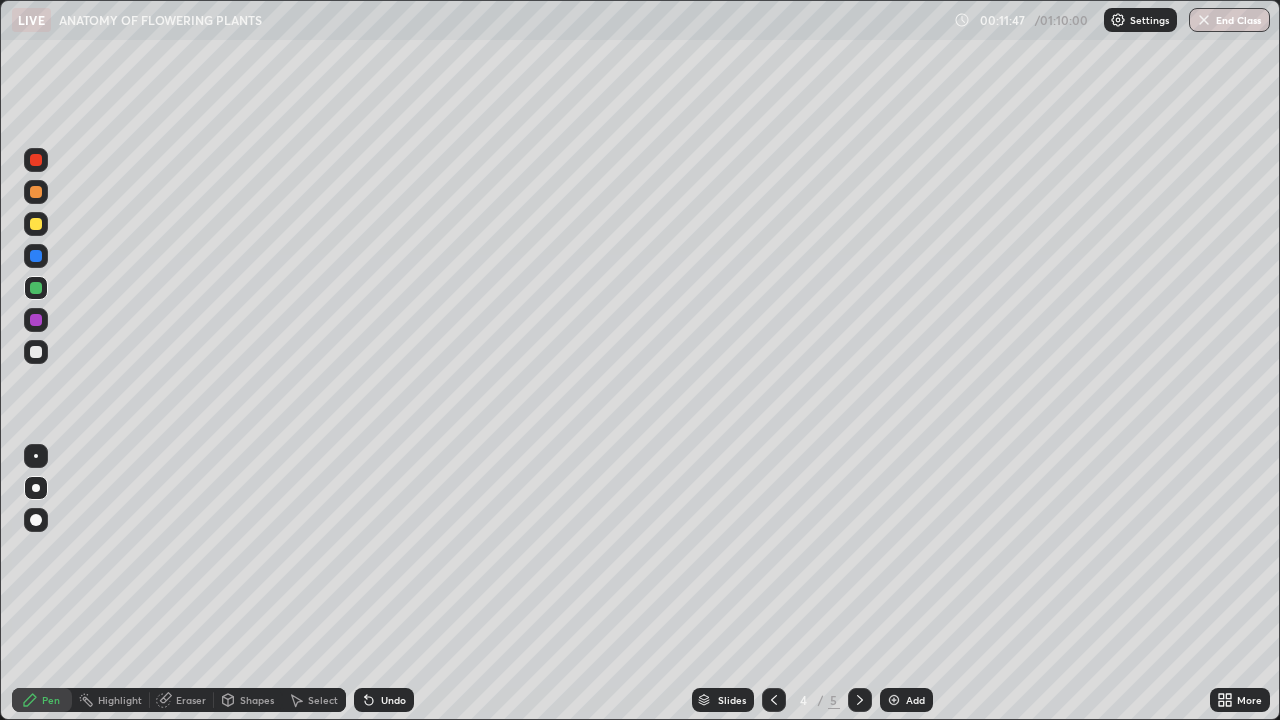 click at bounding box center [36, 352] 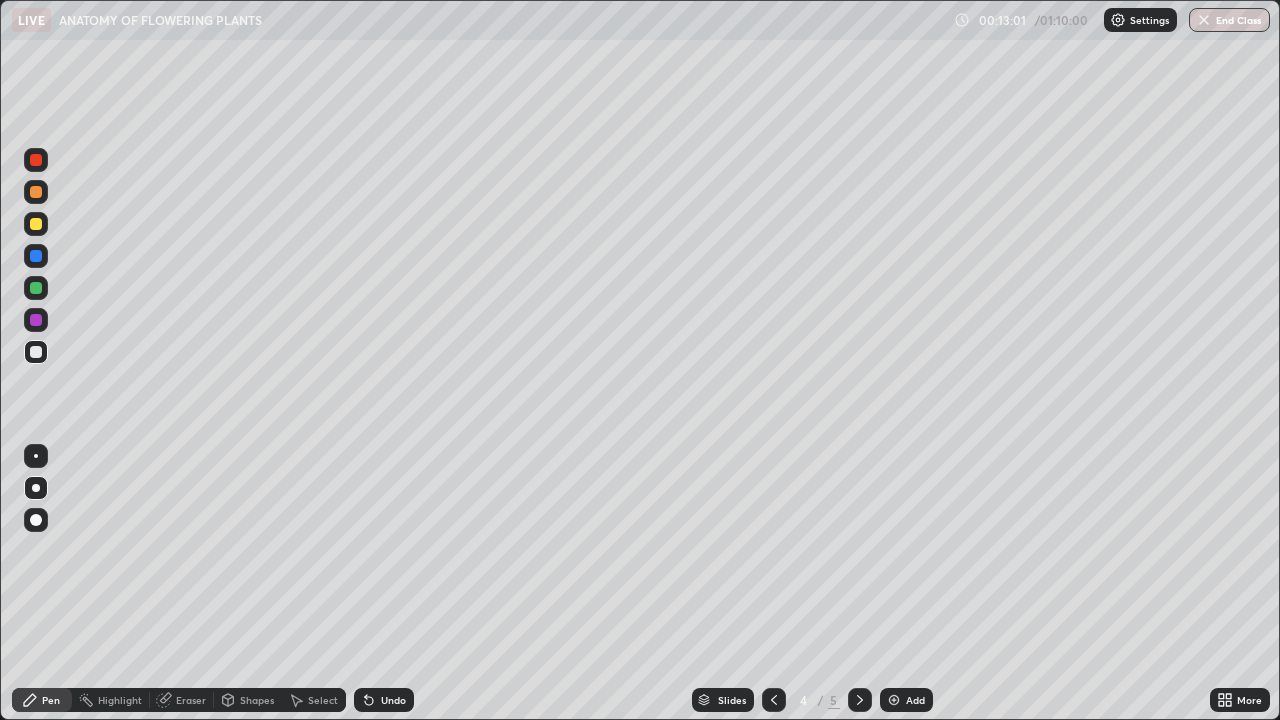 click at bounding box center (36, 288) 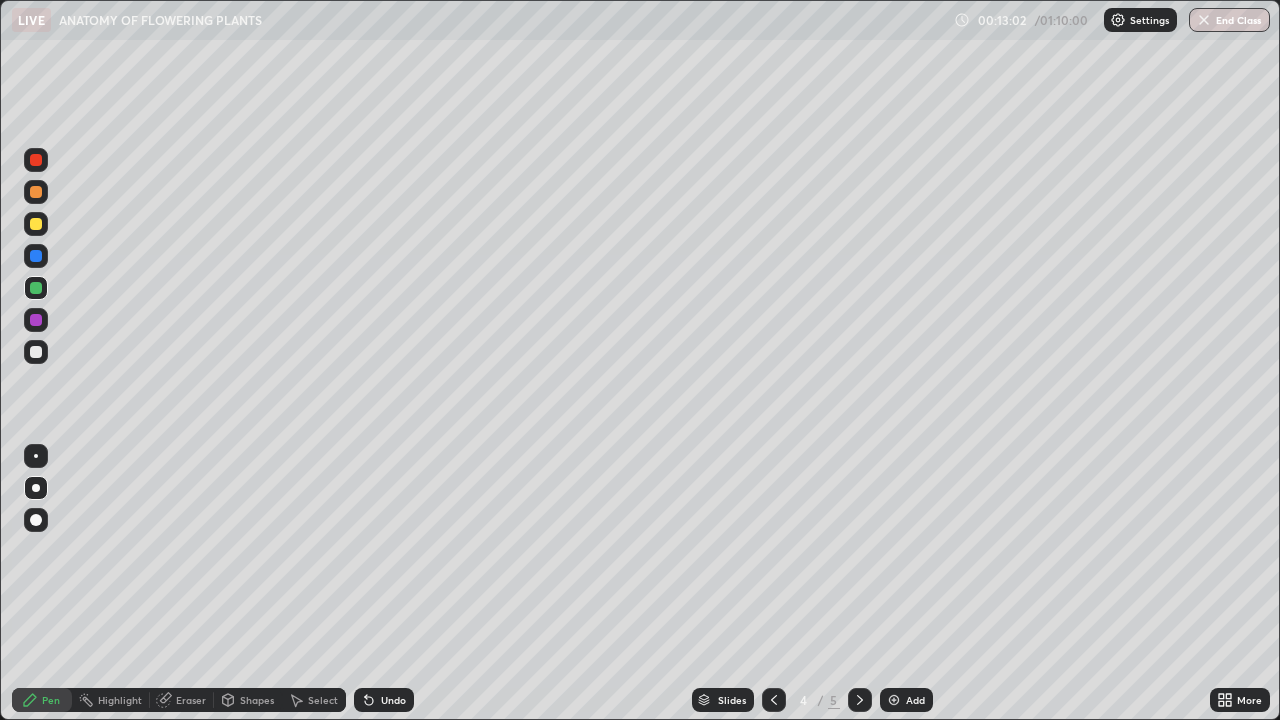 click at bounding box center (36, 224) 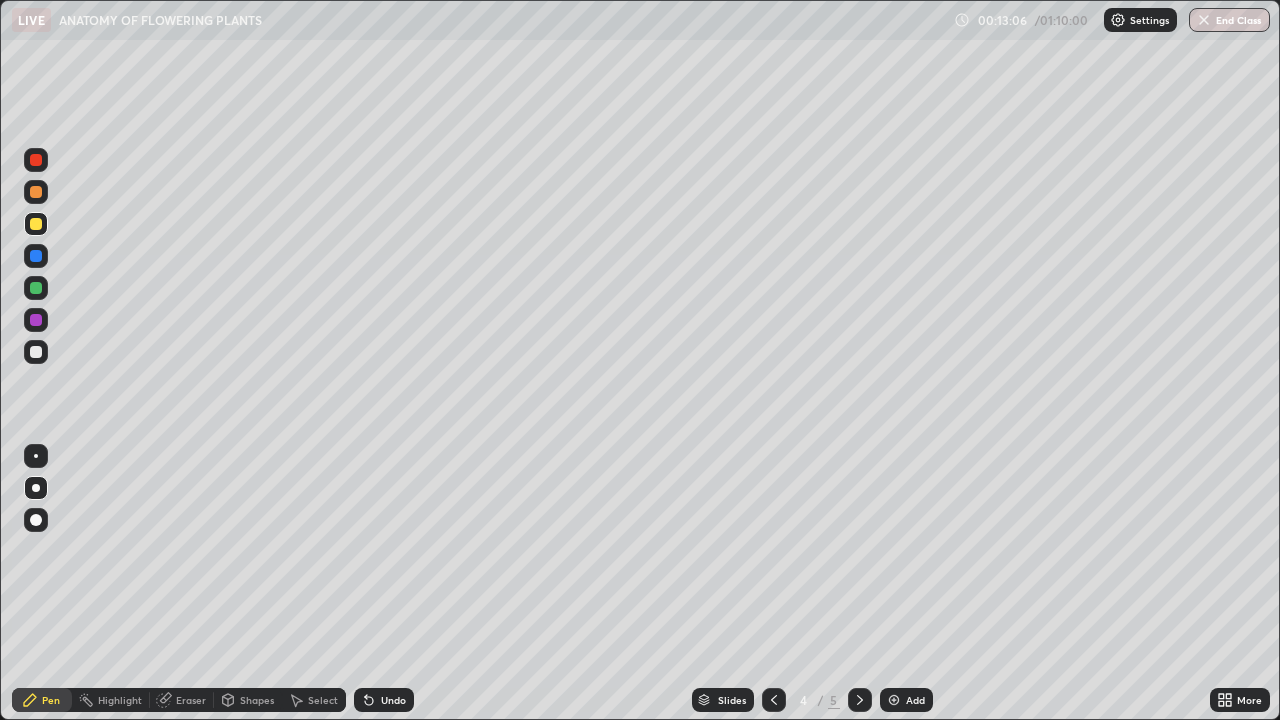 click at bounding box center (36, 288) 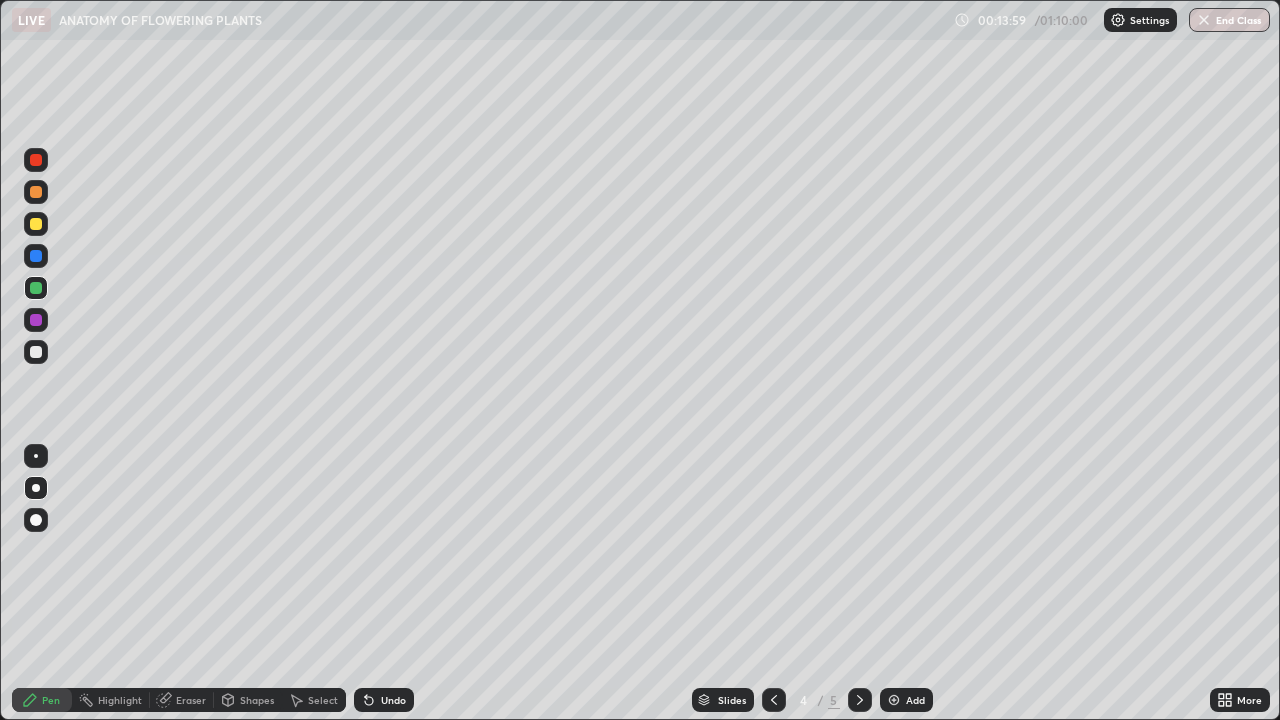 click at bounding box center (36, 224) 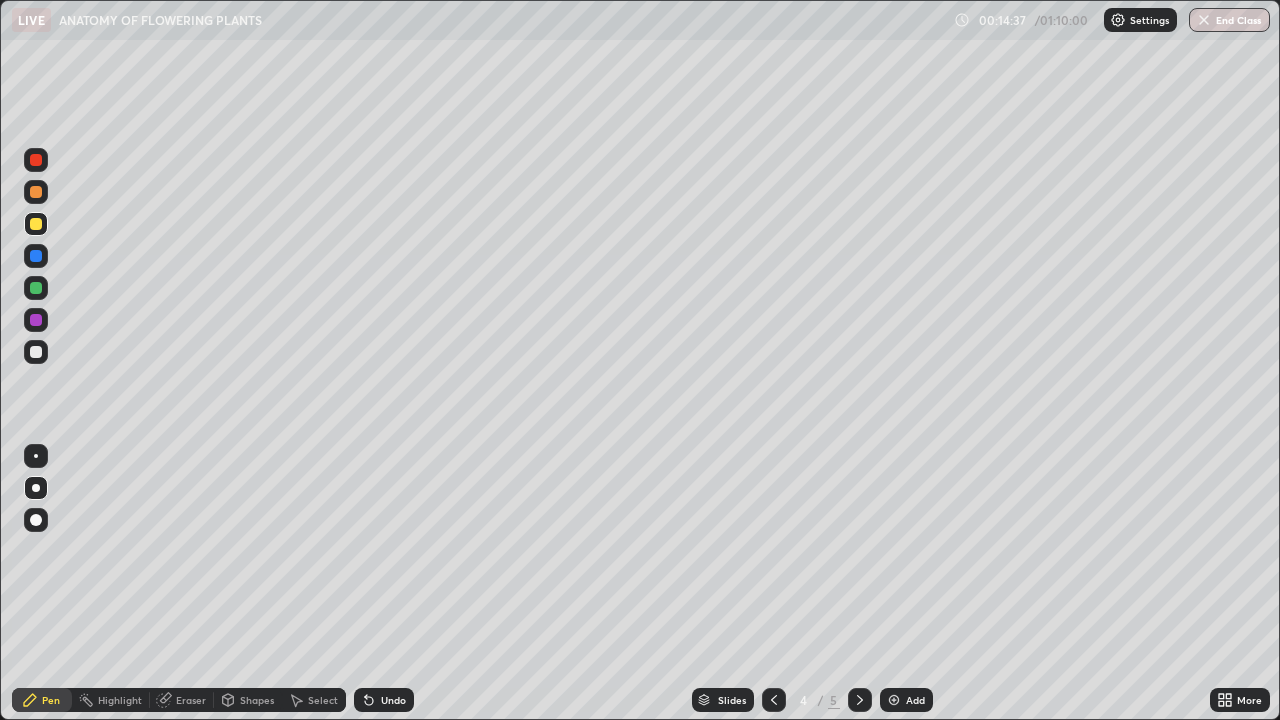 click at bounding box center [36, 352] 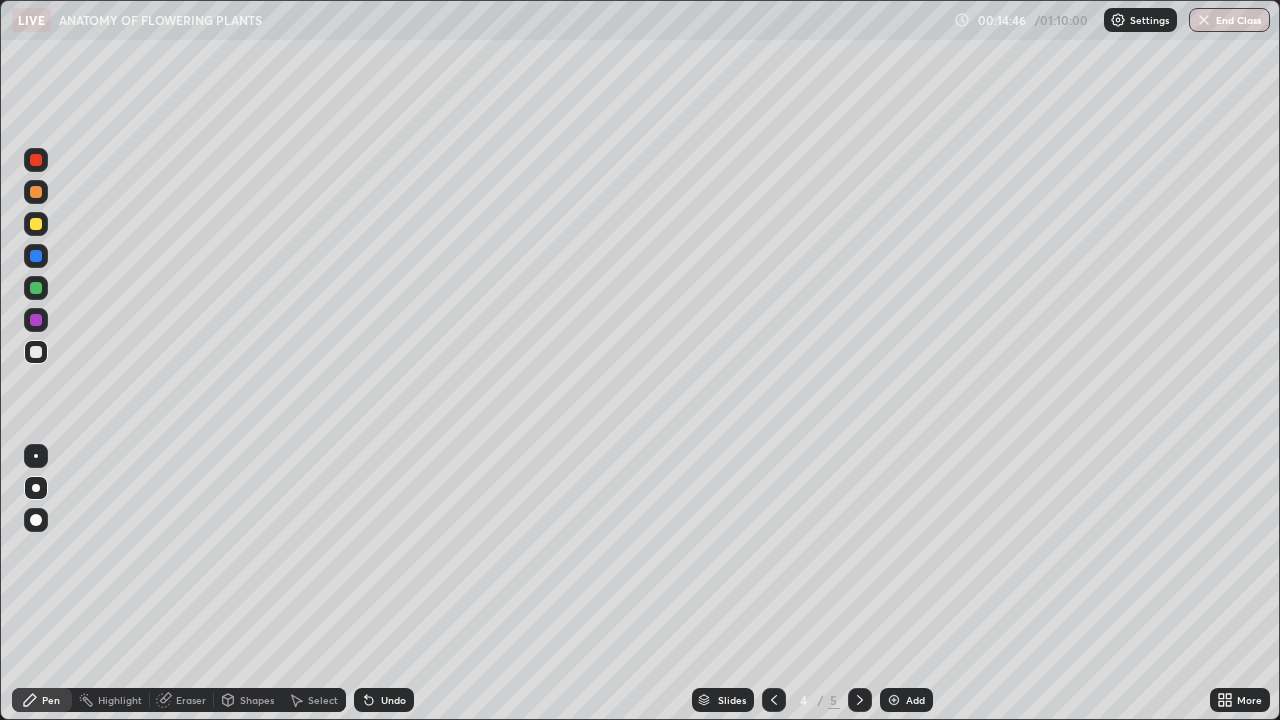 click 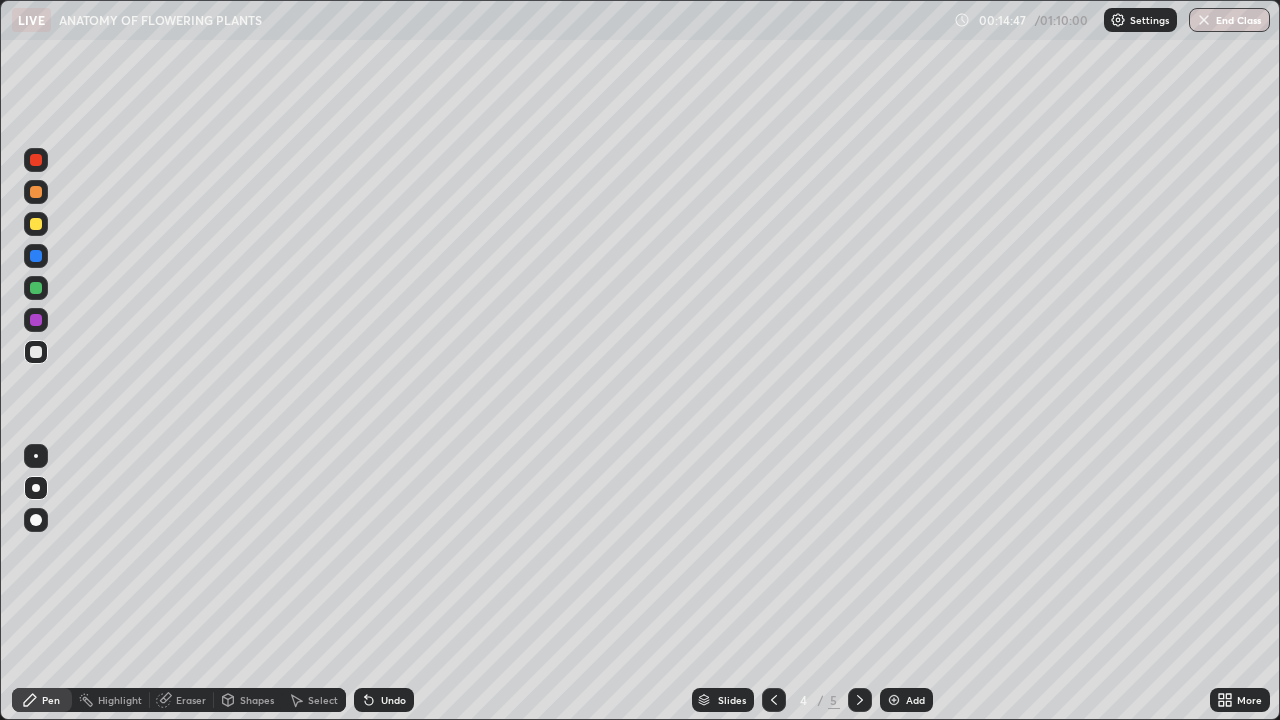 click 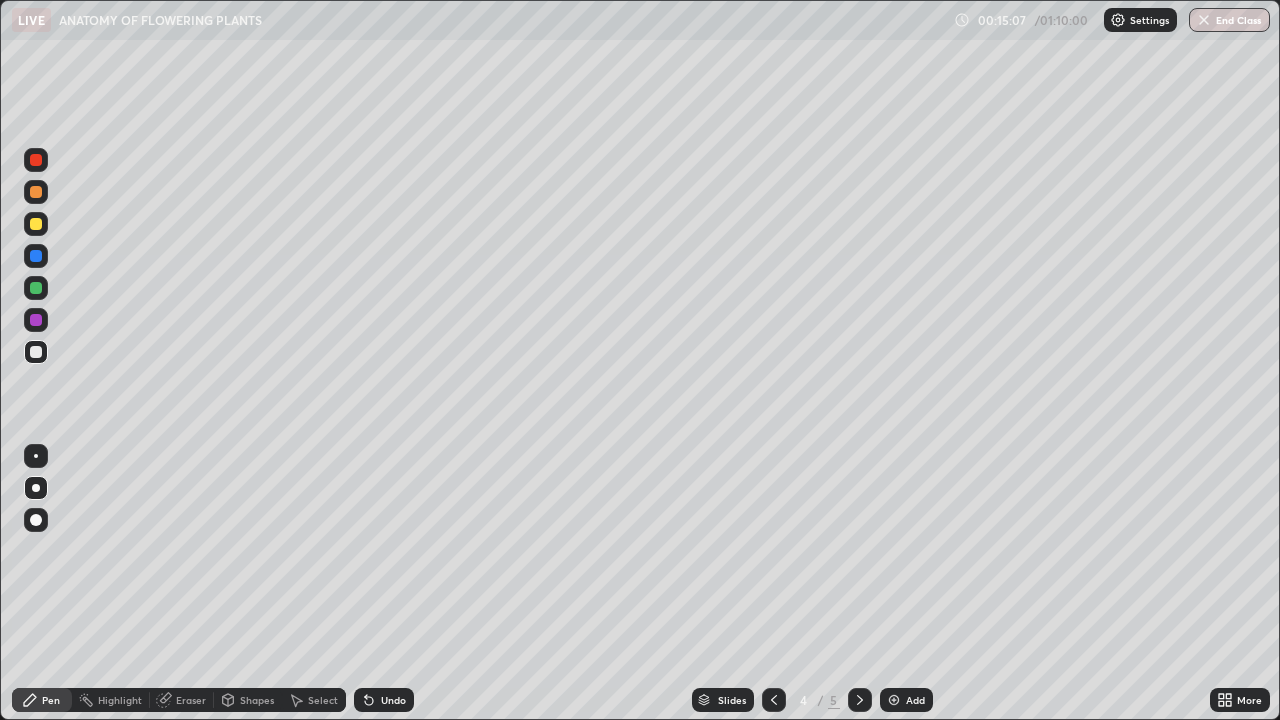 click at bounding box center (36, 352) 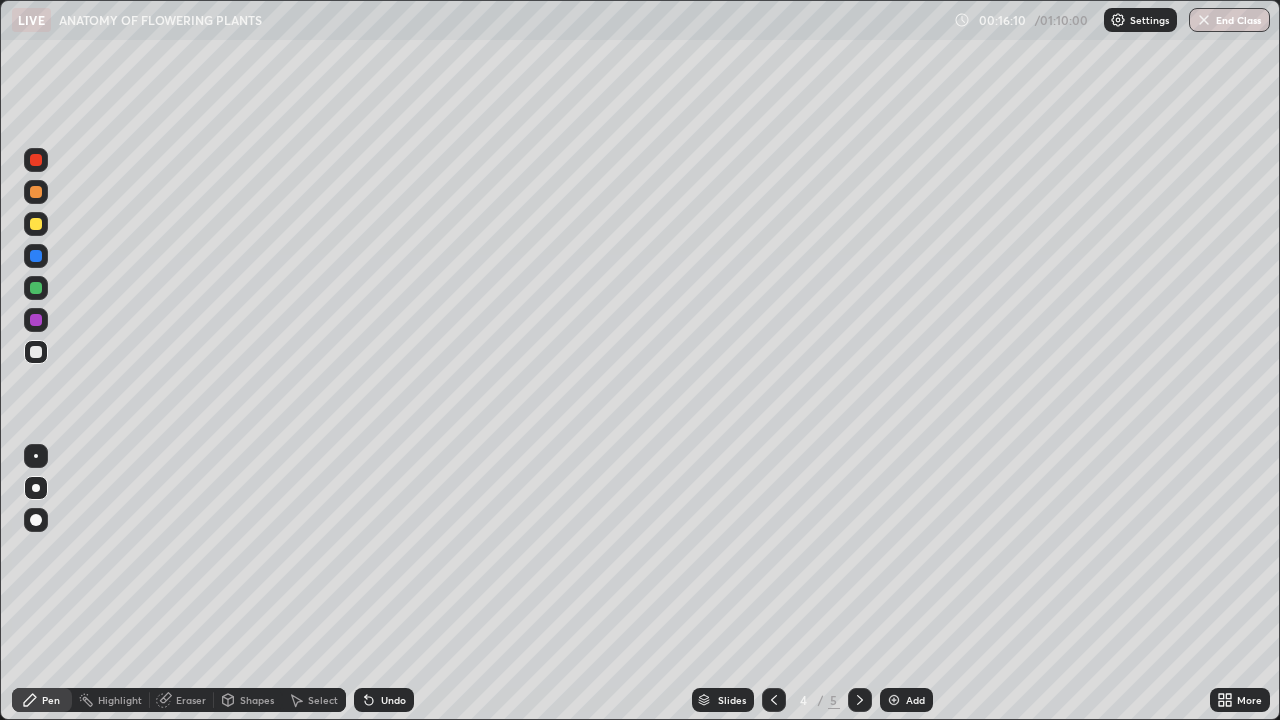 click at bounding box center (36, 192) 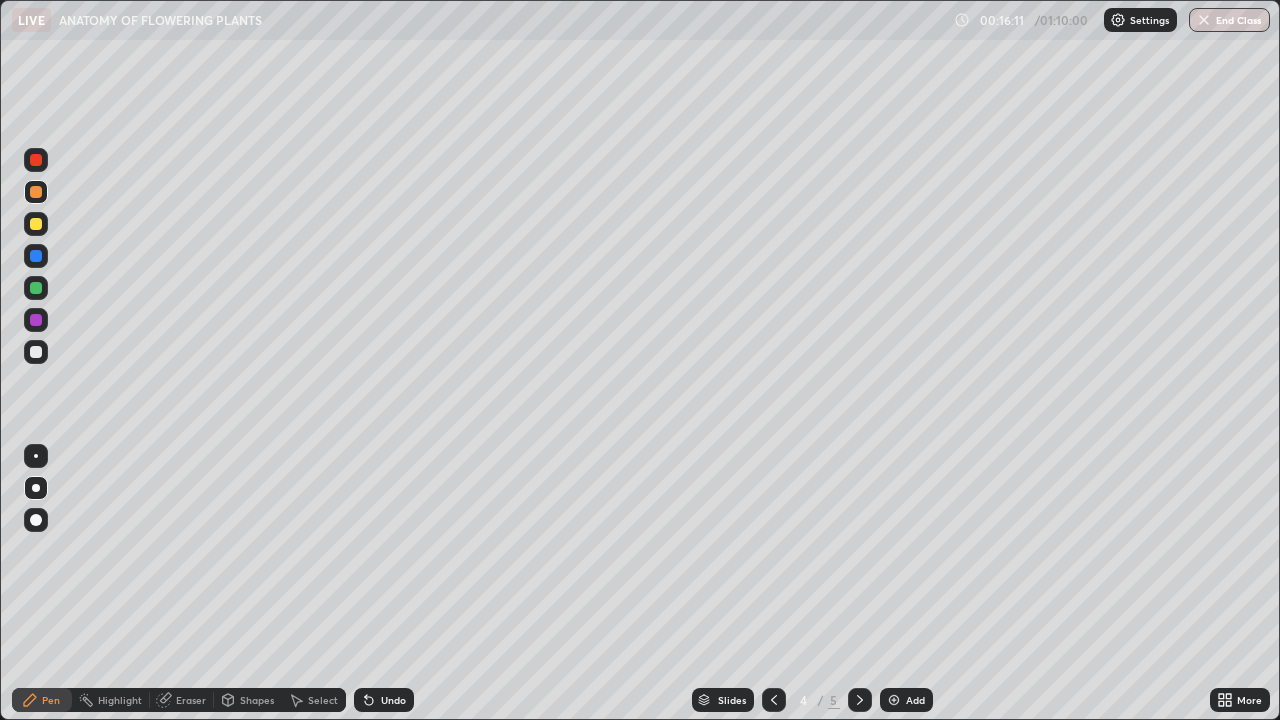 click at bounding box center (36, 520) 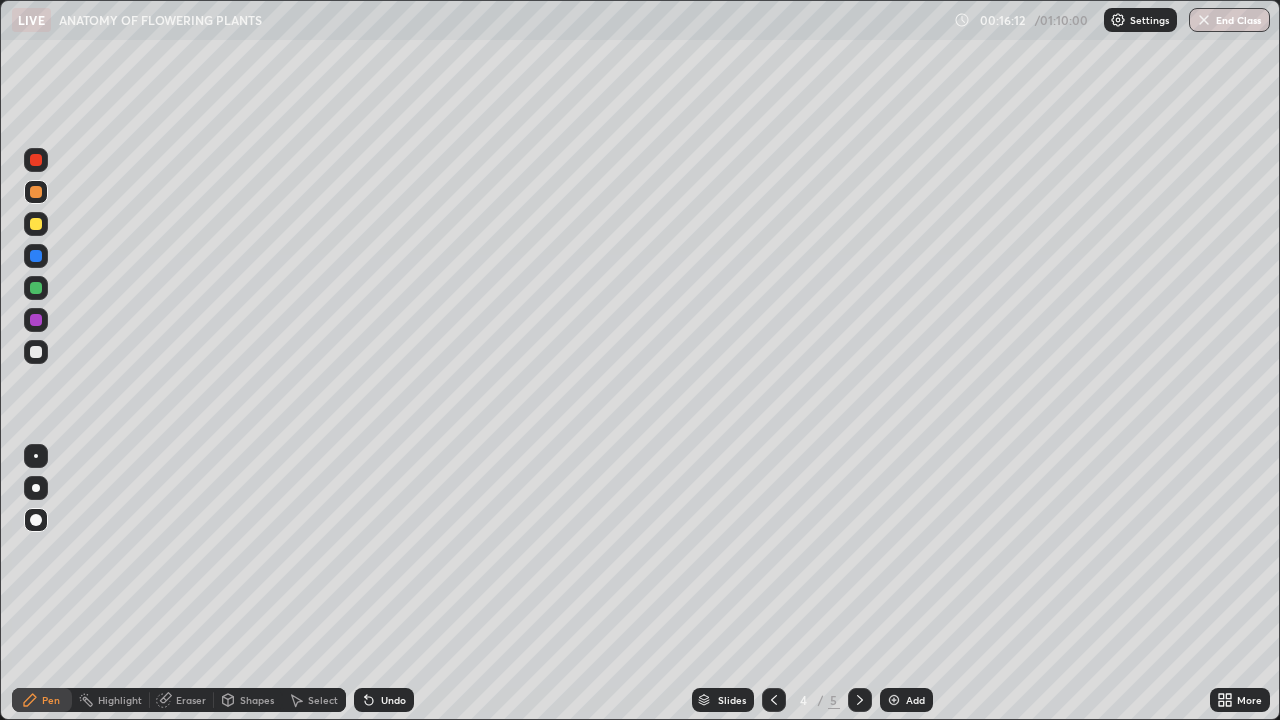 click at bounding box center (36, 520) 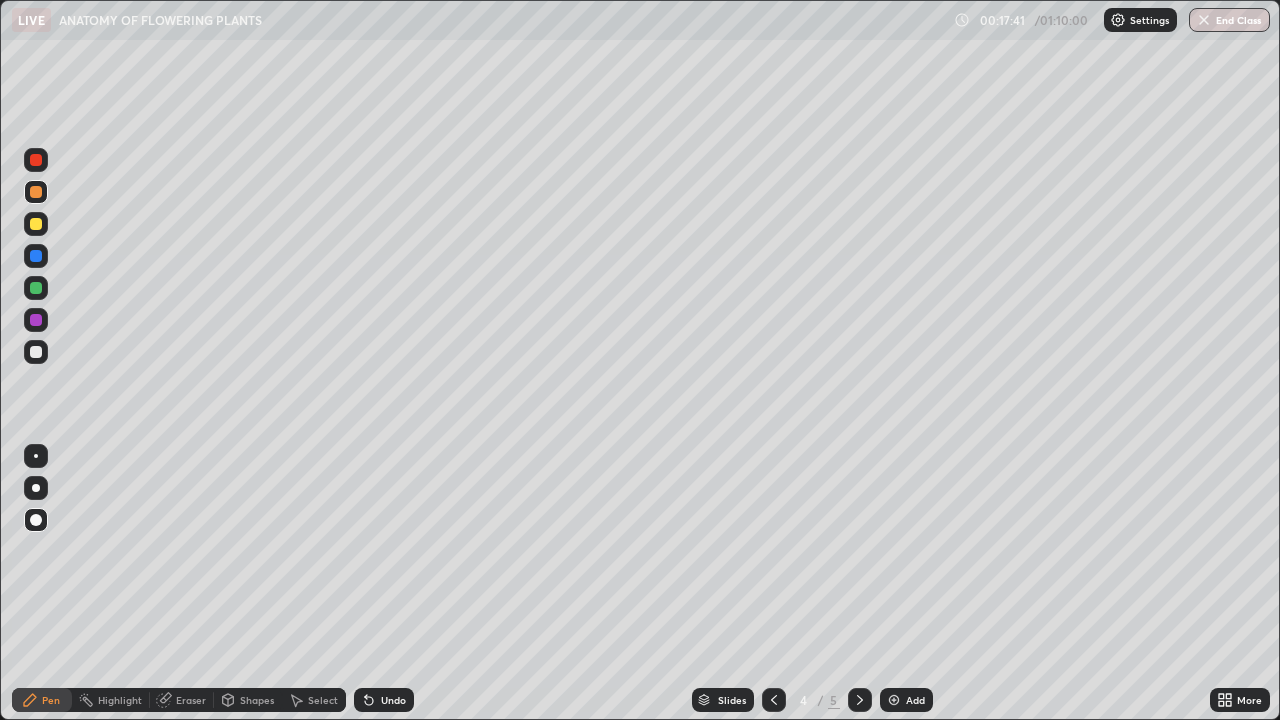 click at bounding box center [36, 488] 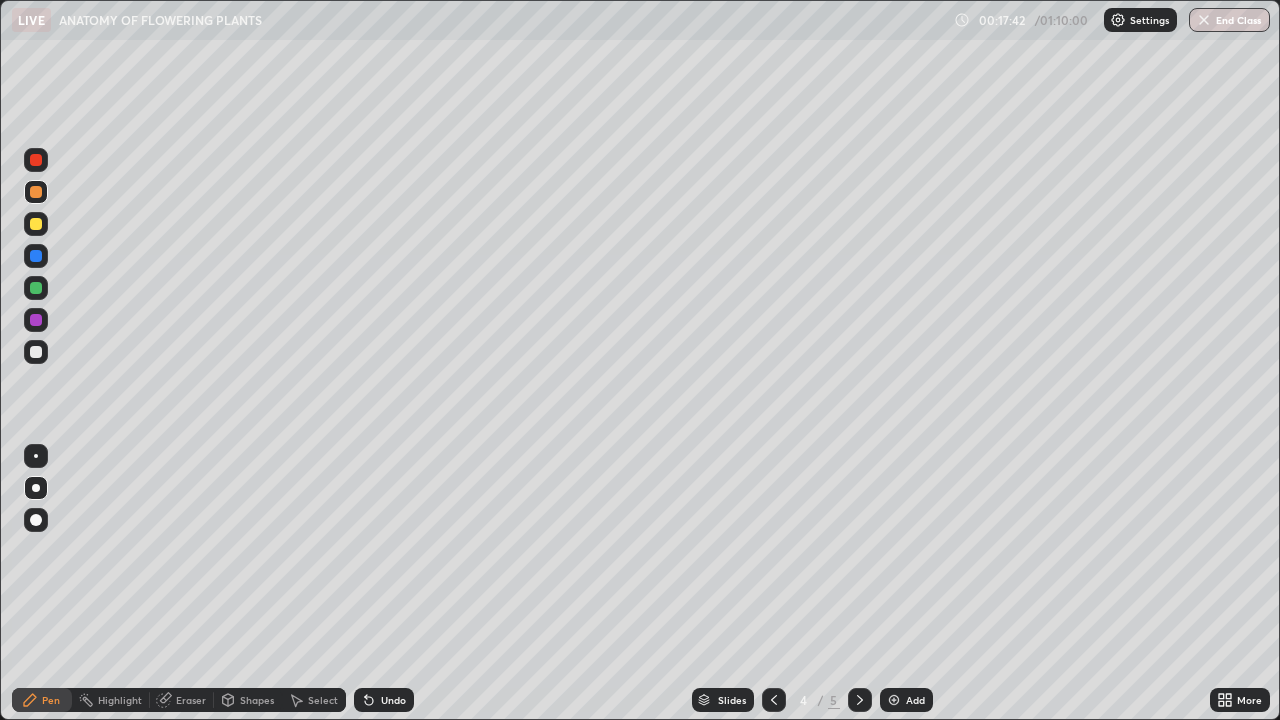 click at bounding box center (36, 352) 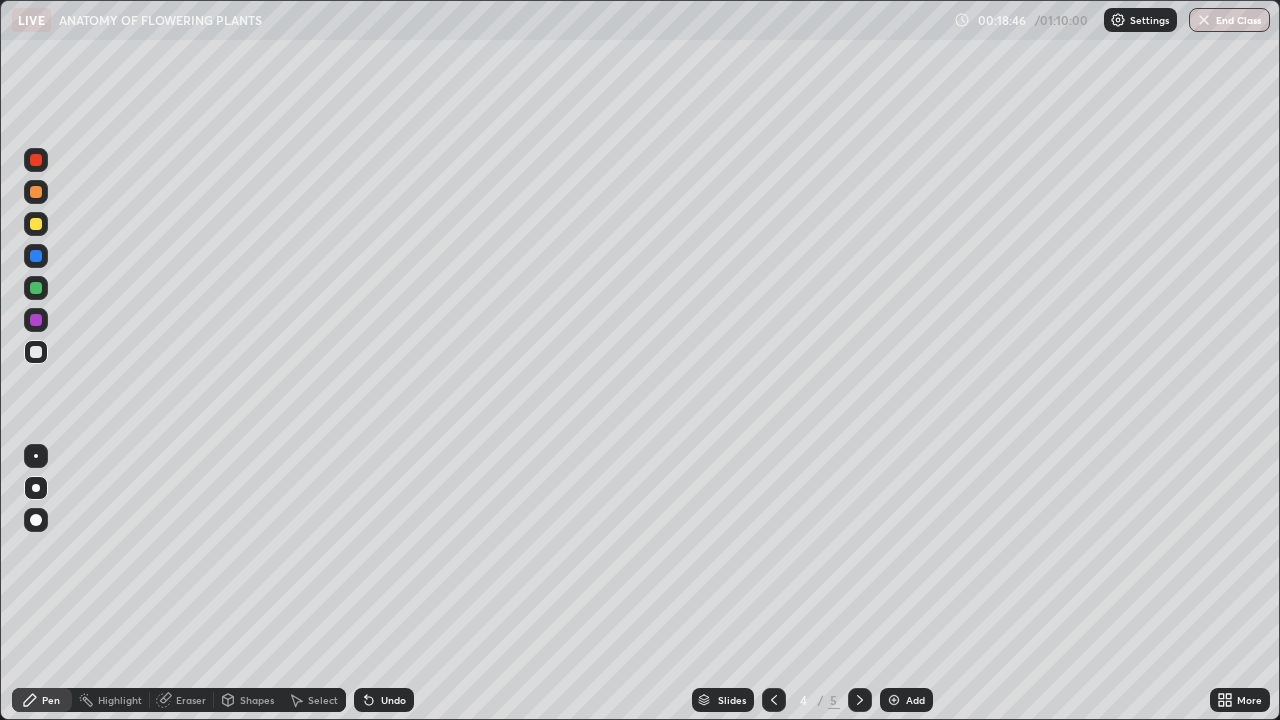 click at bounding box center [36, 288] 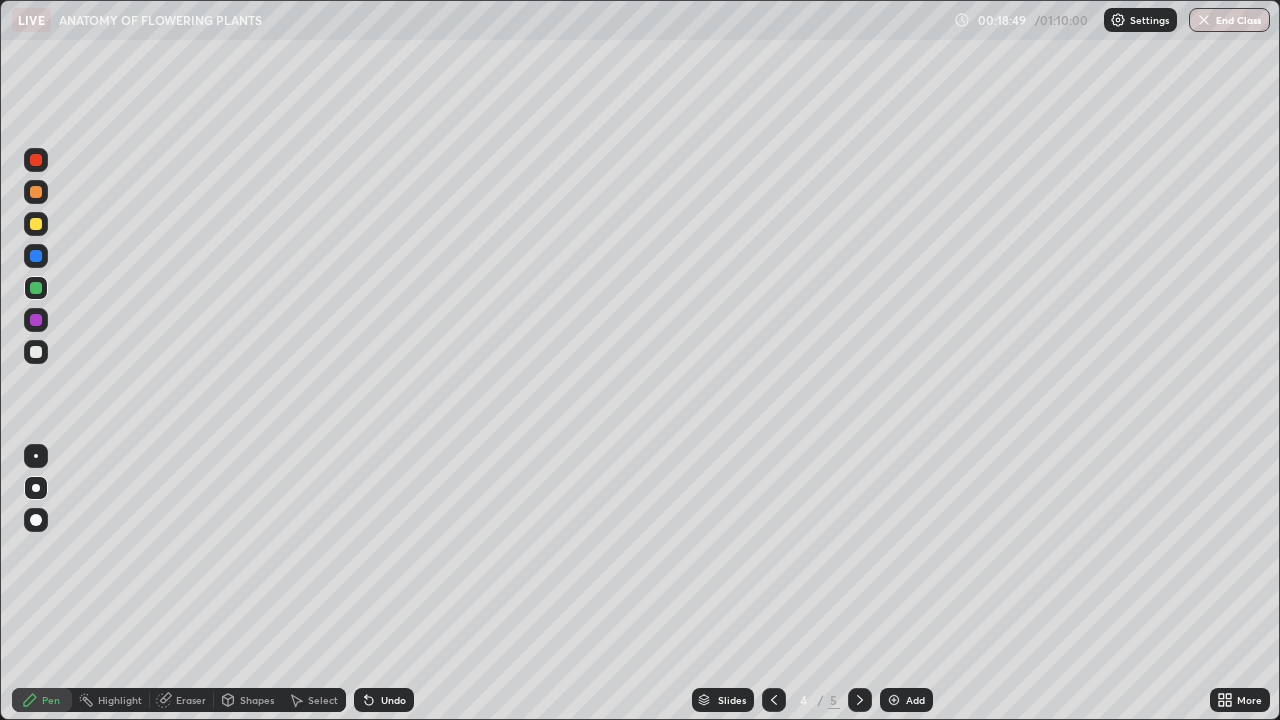click at bounding box center (36, 352) 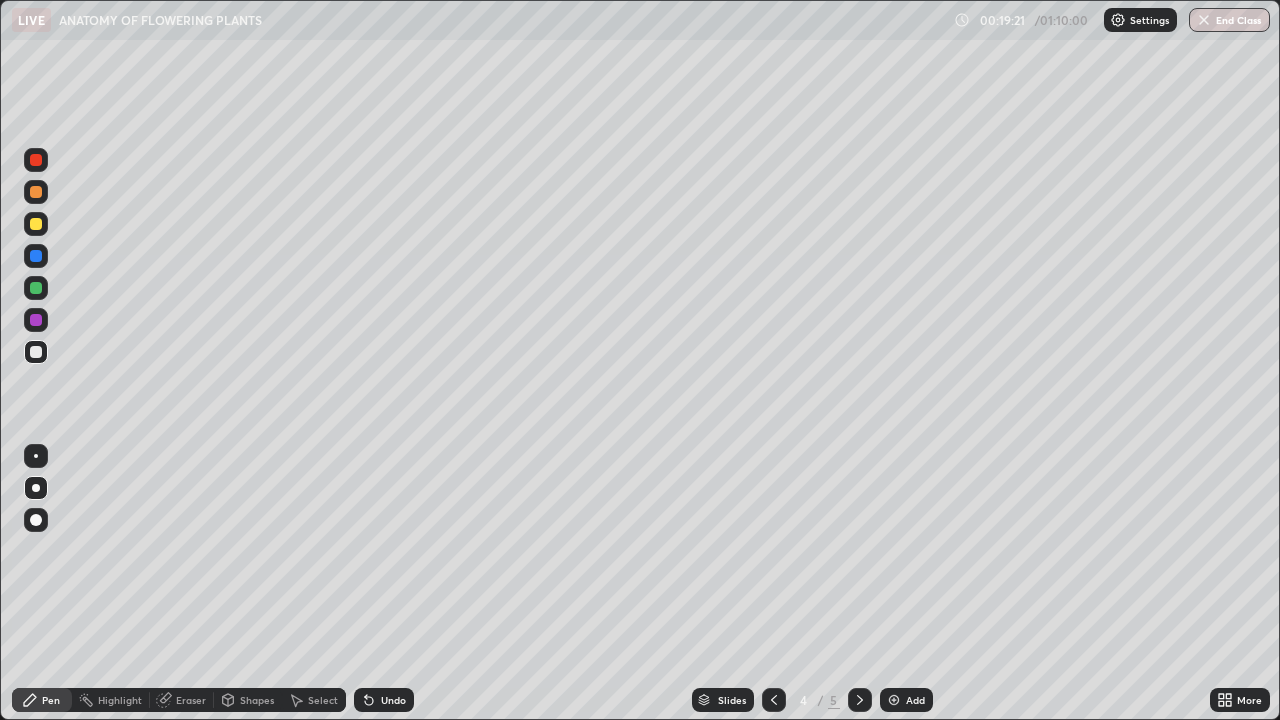 click at bounding box center (36, 288) 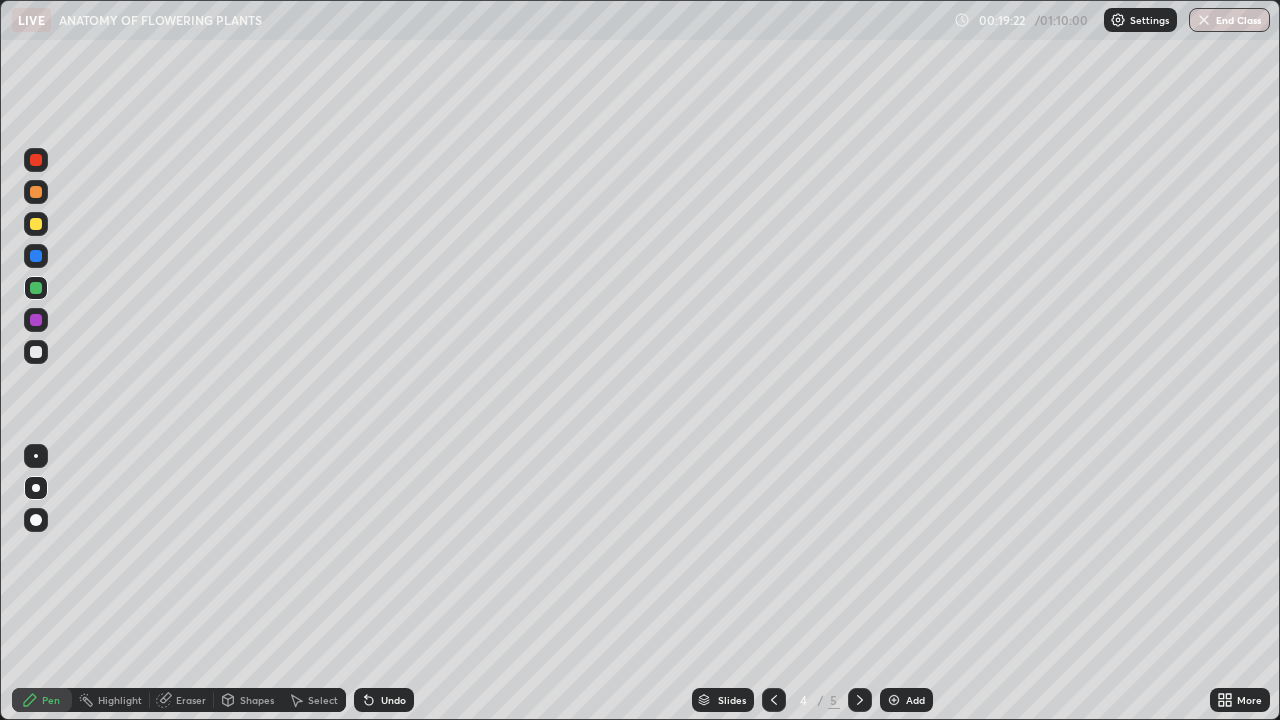 click at bounding box center (36, 520) 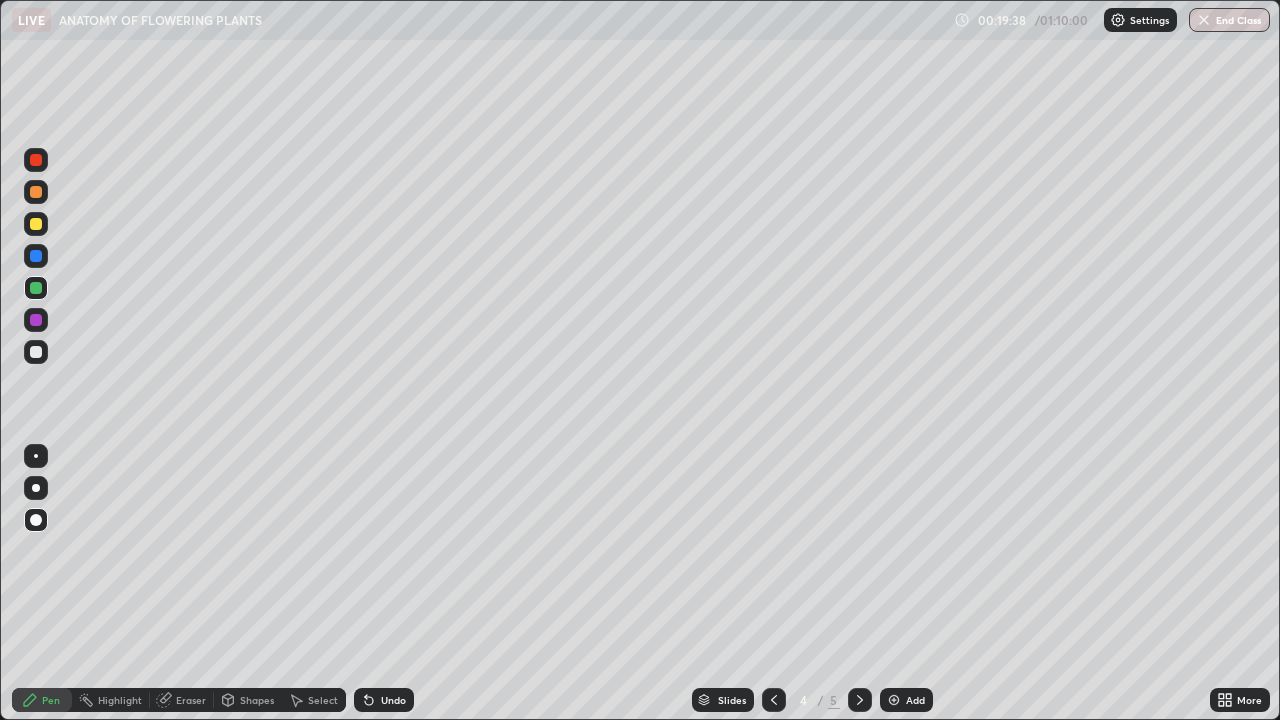 click at bounding box center (36, 224) 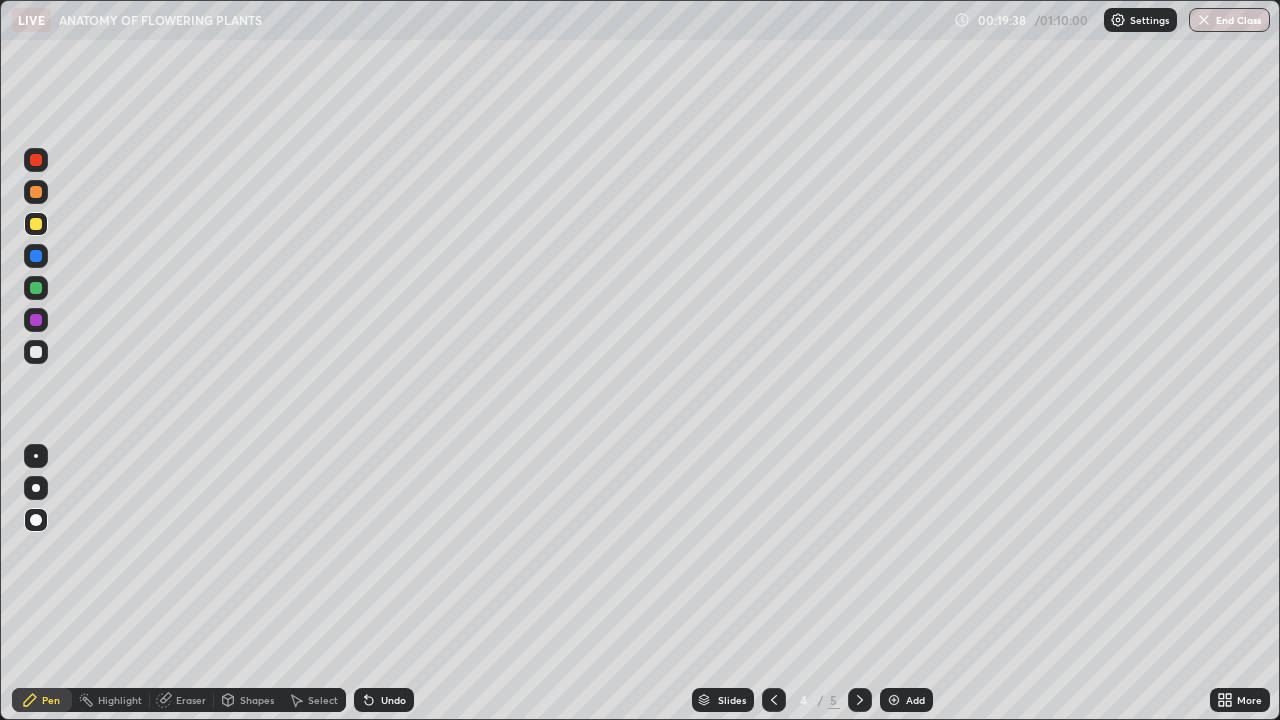 click at bounding box center [36, 192] 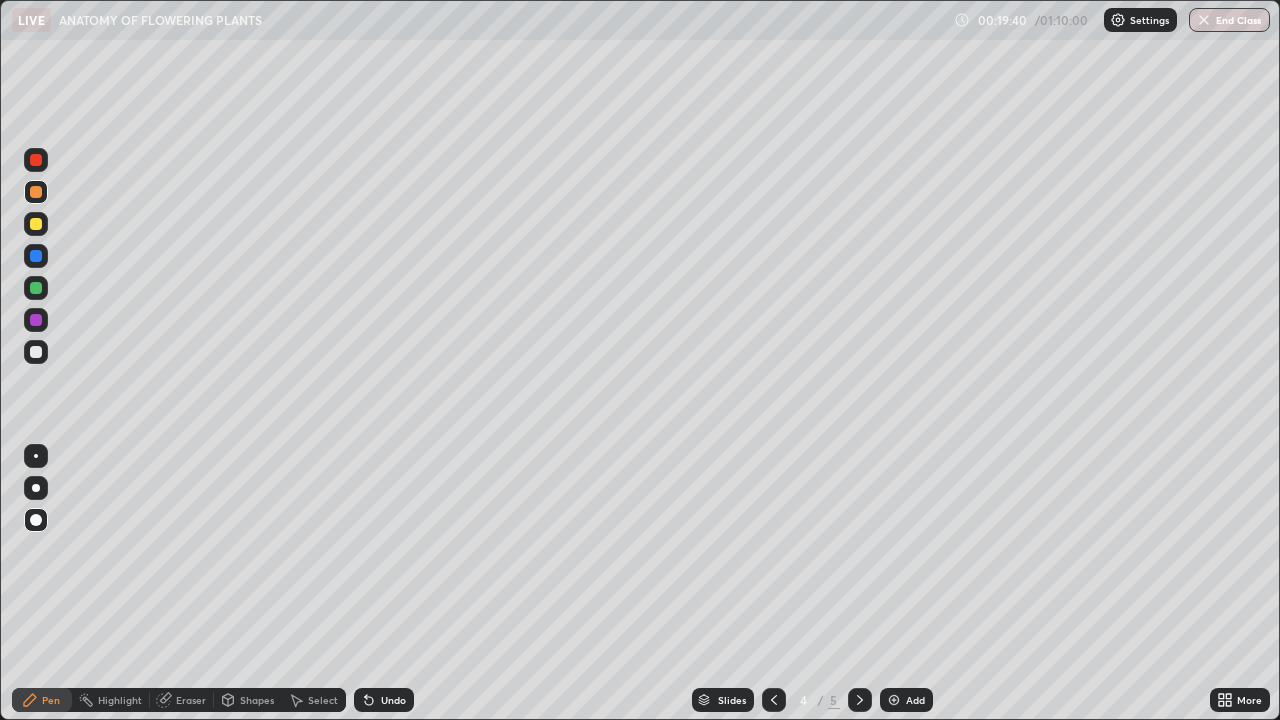 click at bounding box center (36, 192) 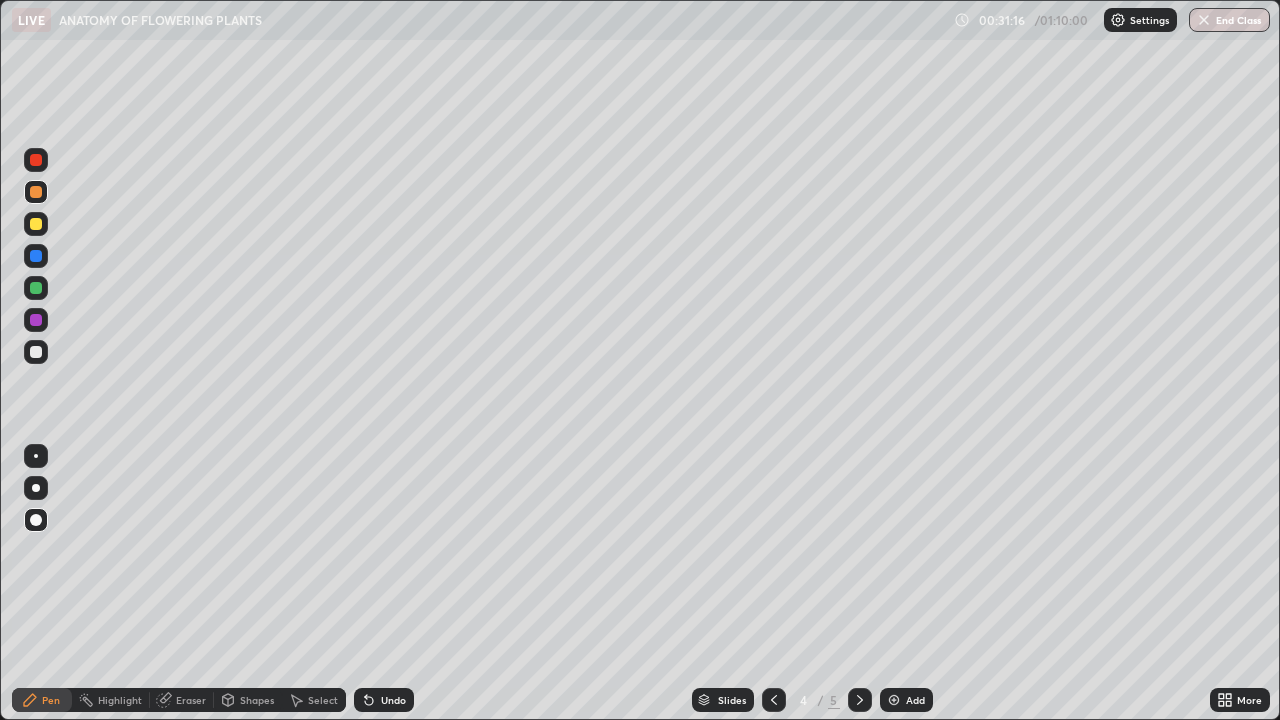 click at bounding box center (894, 700) 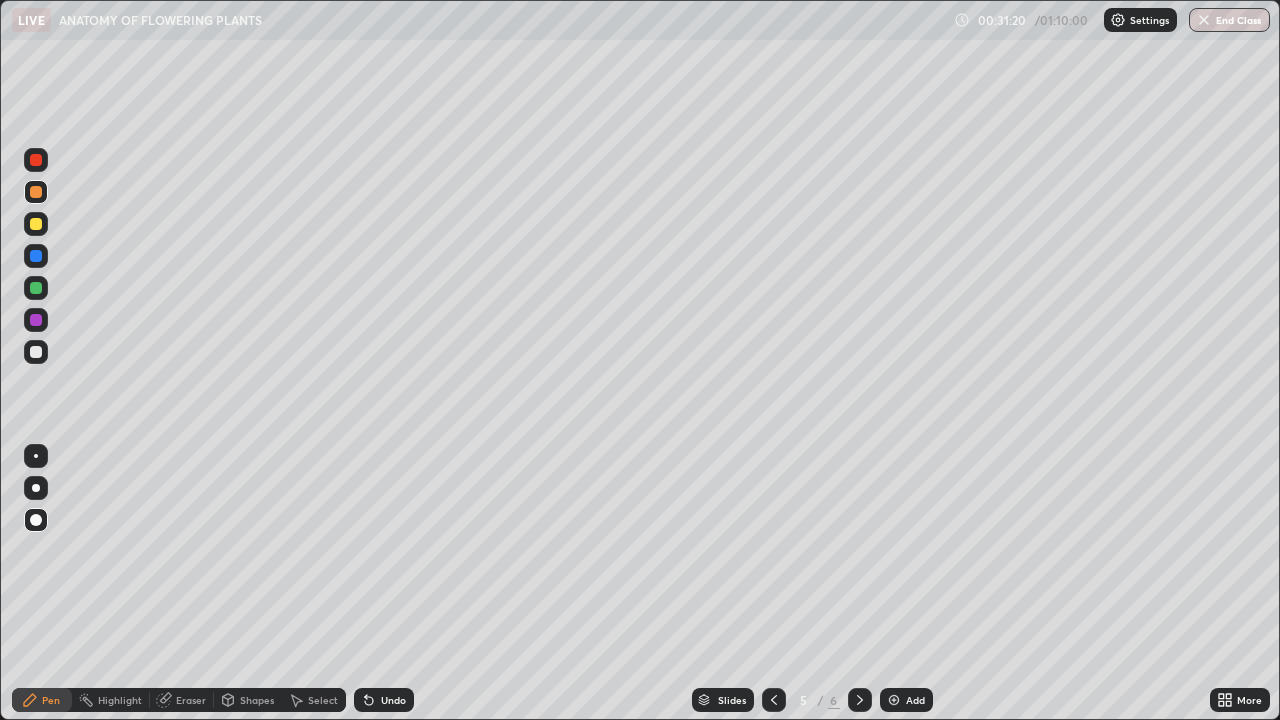 click at bounding box center (36, 352) 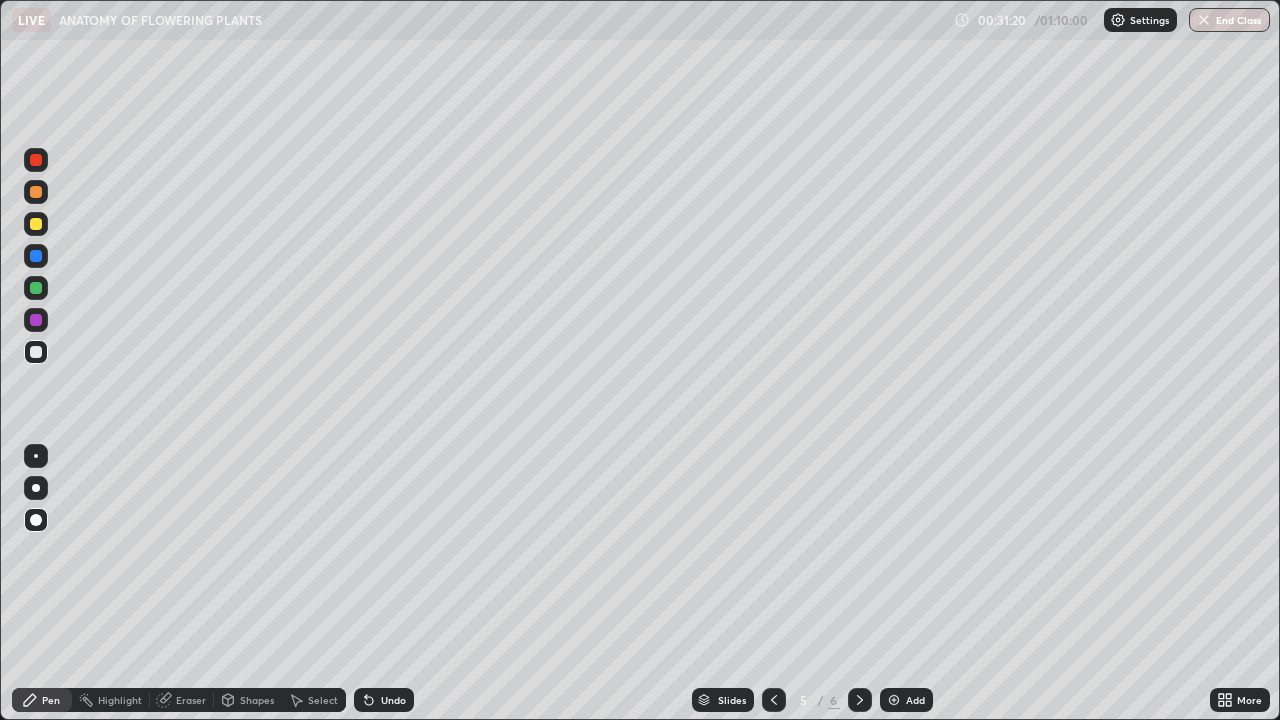 click at bounding box center [36, 488] 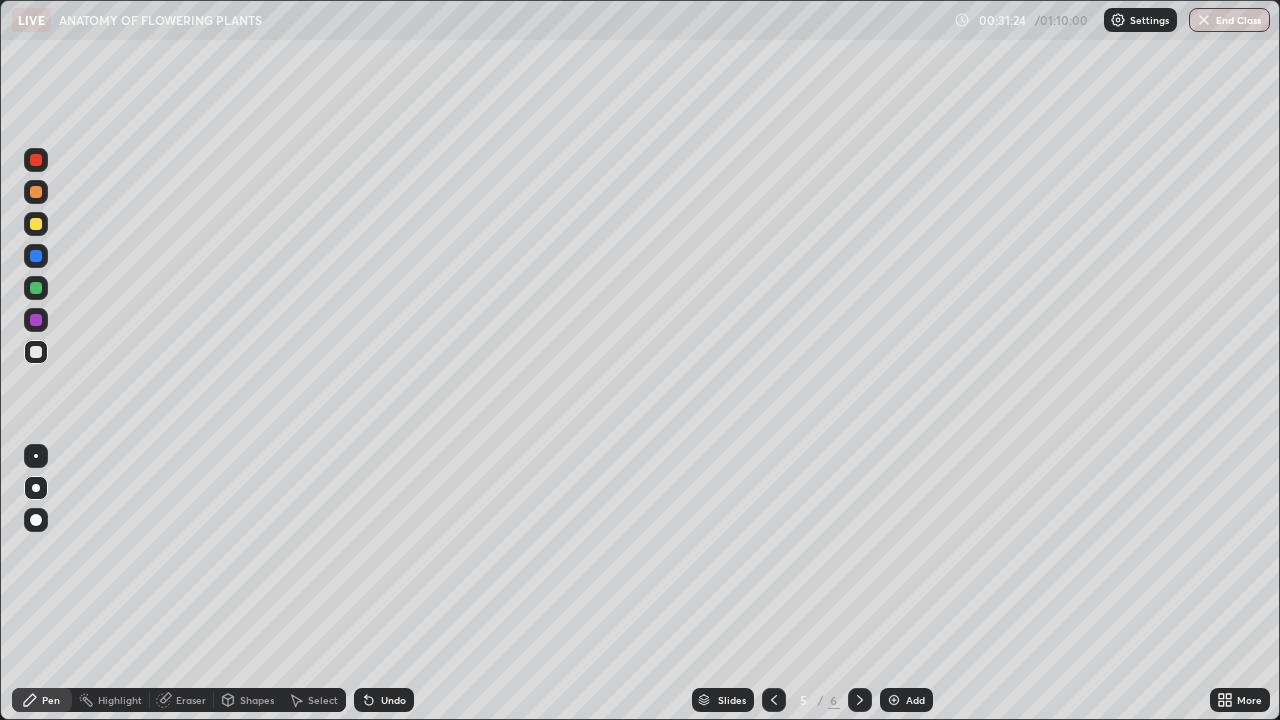 click 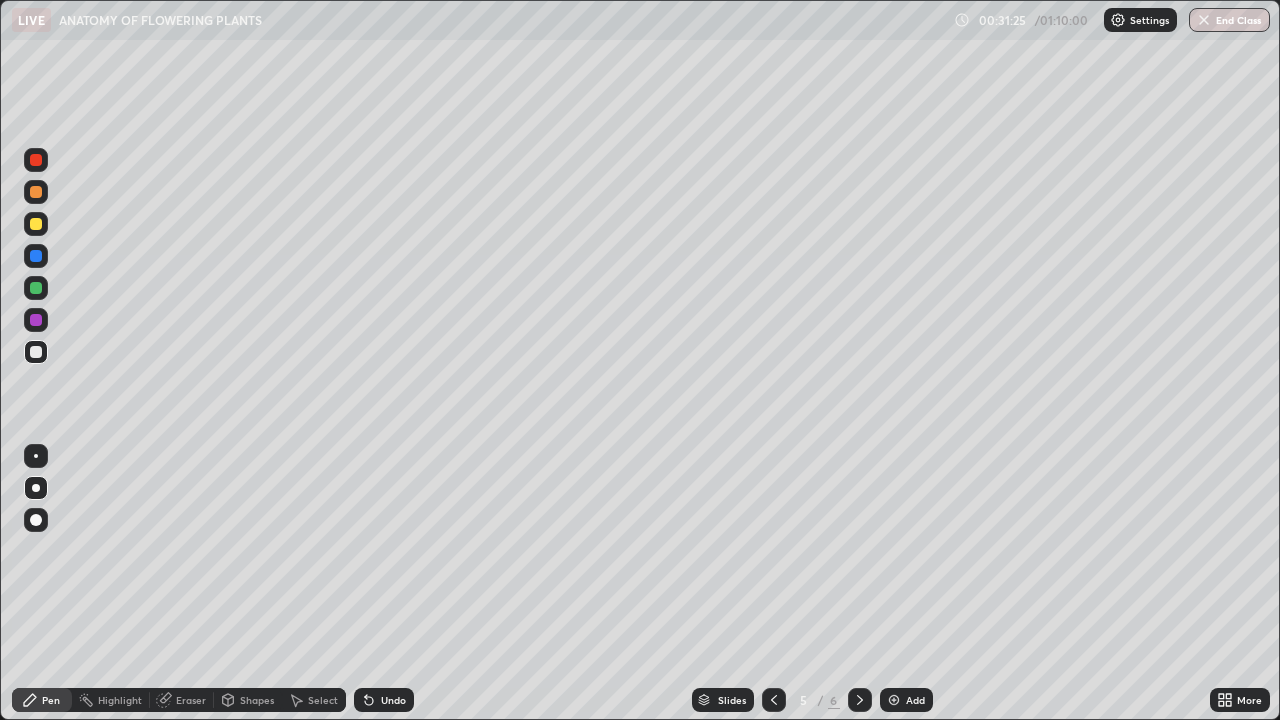 click 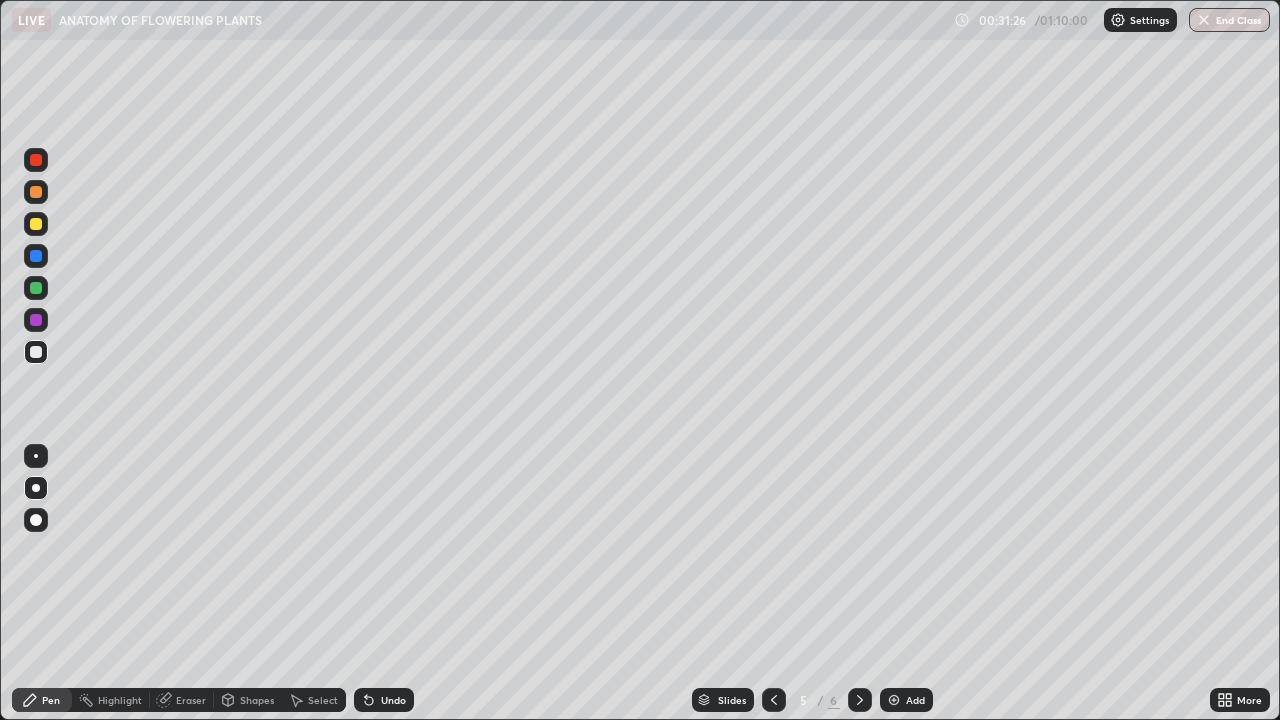 click on "Undo" at bounding box center [393, 700] 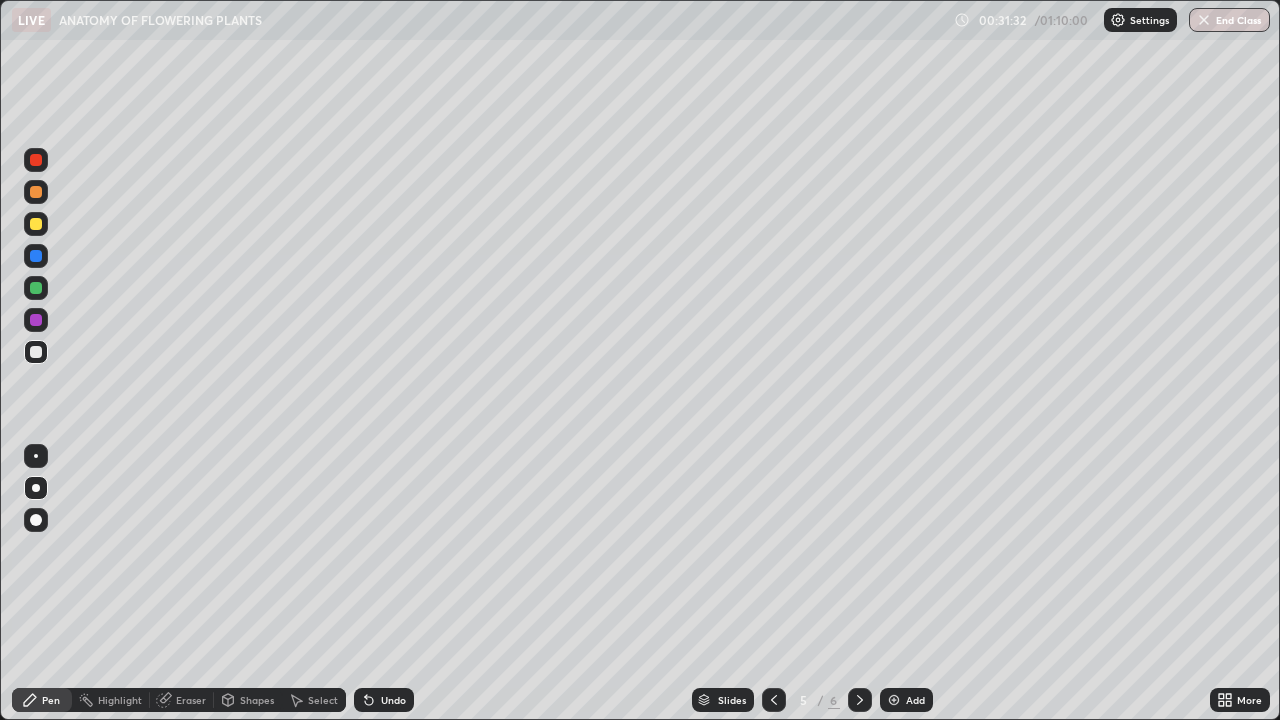 click at bounding box center (36, 288) 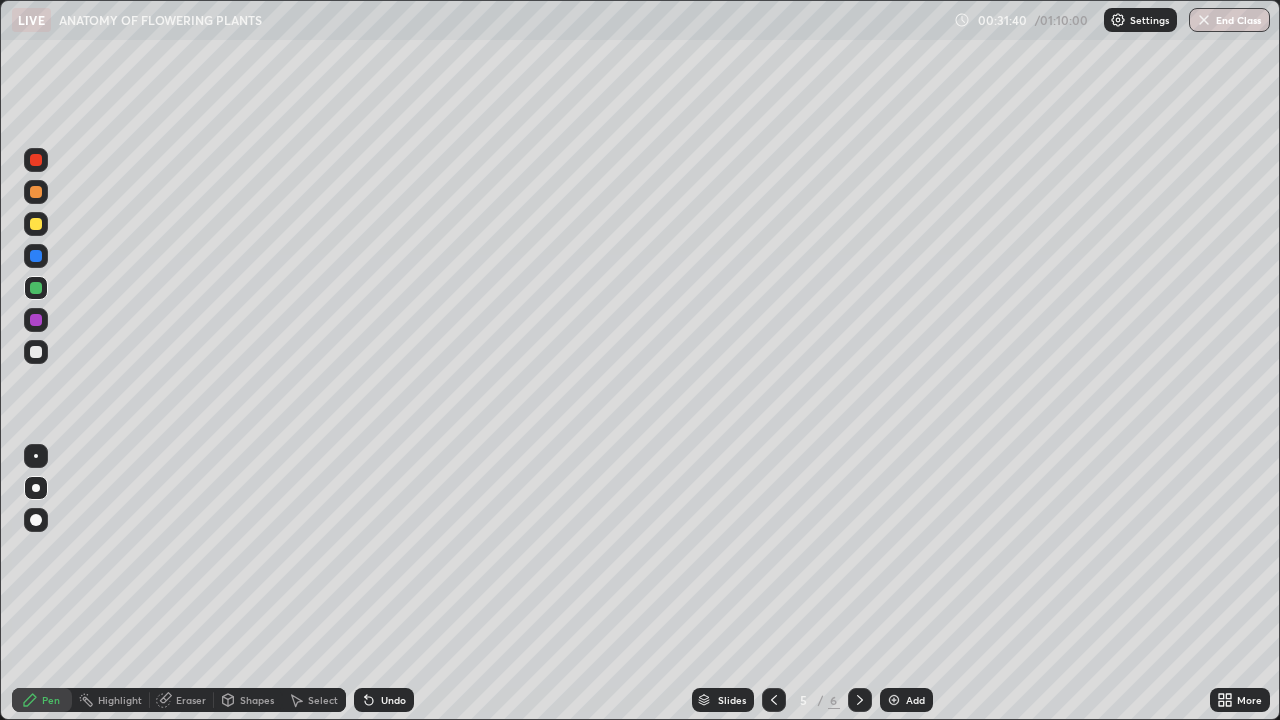 click on "Undo" at bounding box center (393, 700) 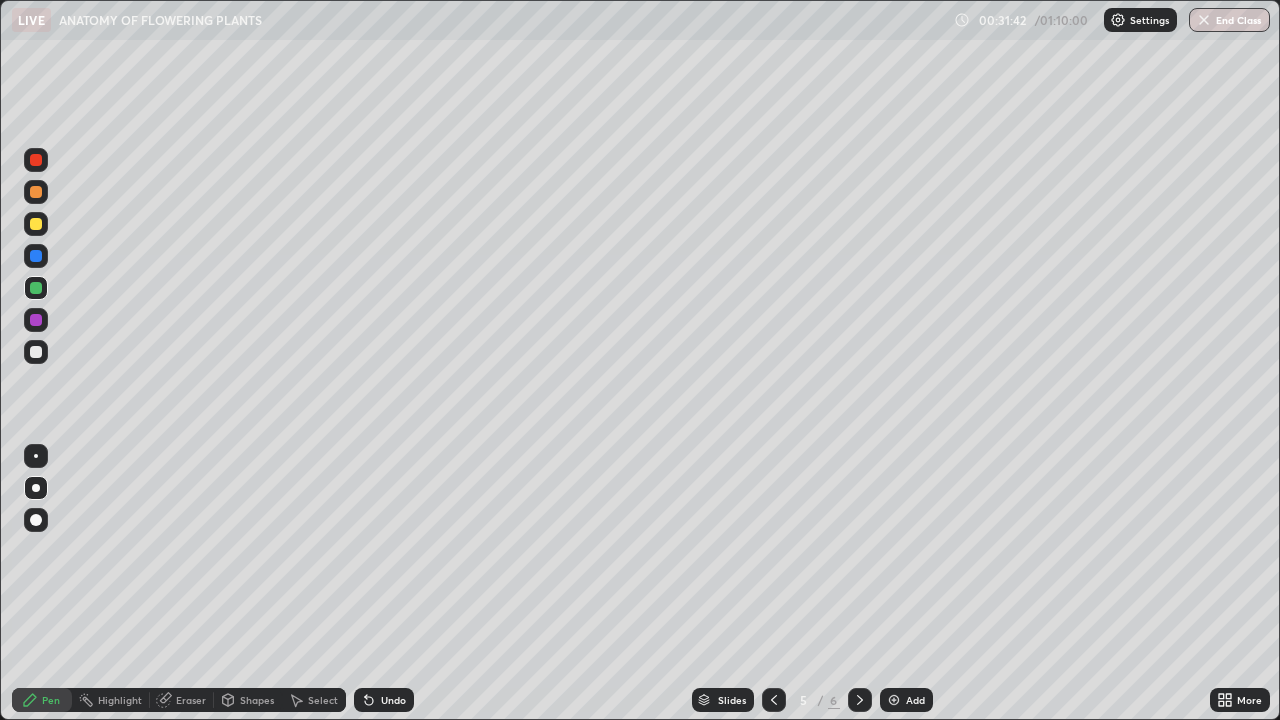 click on "Undo" at bounding box center (384, 700) 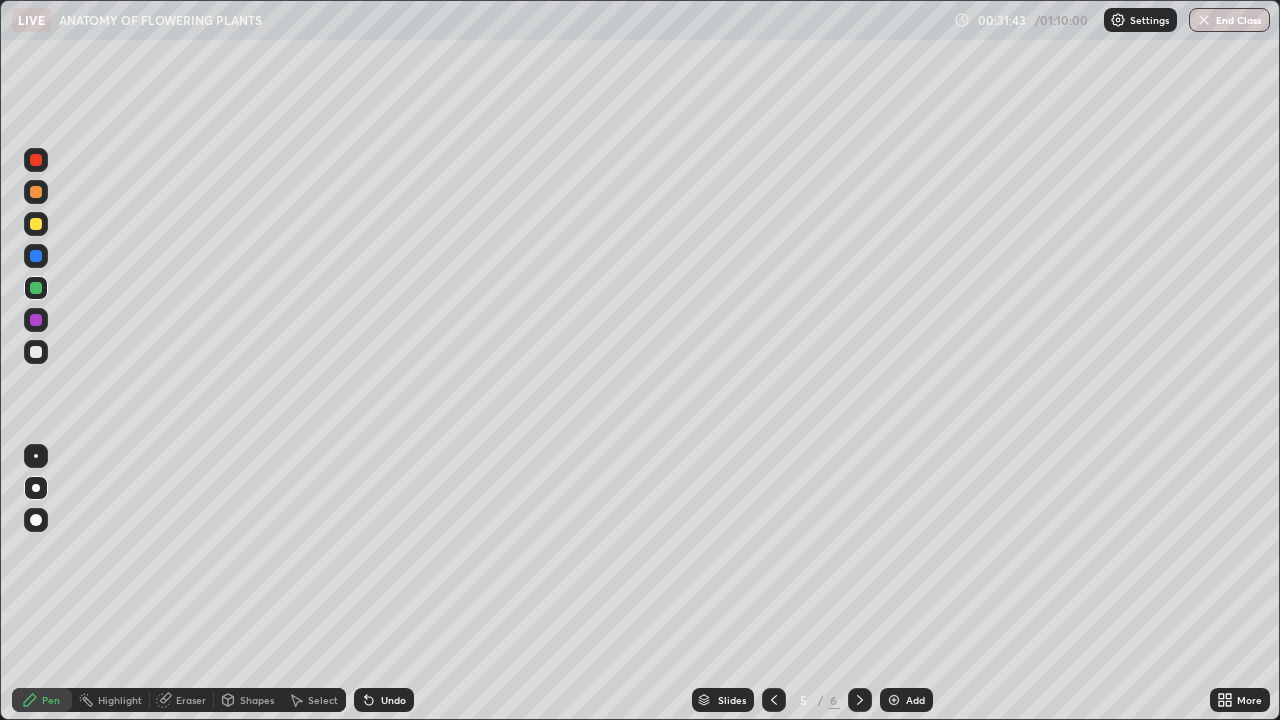 click on "Undo" at bounding box center [384, 700] 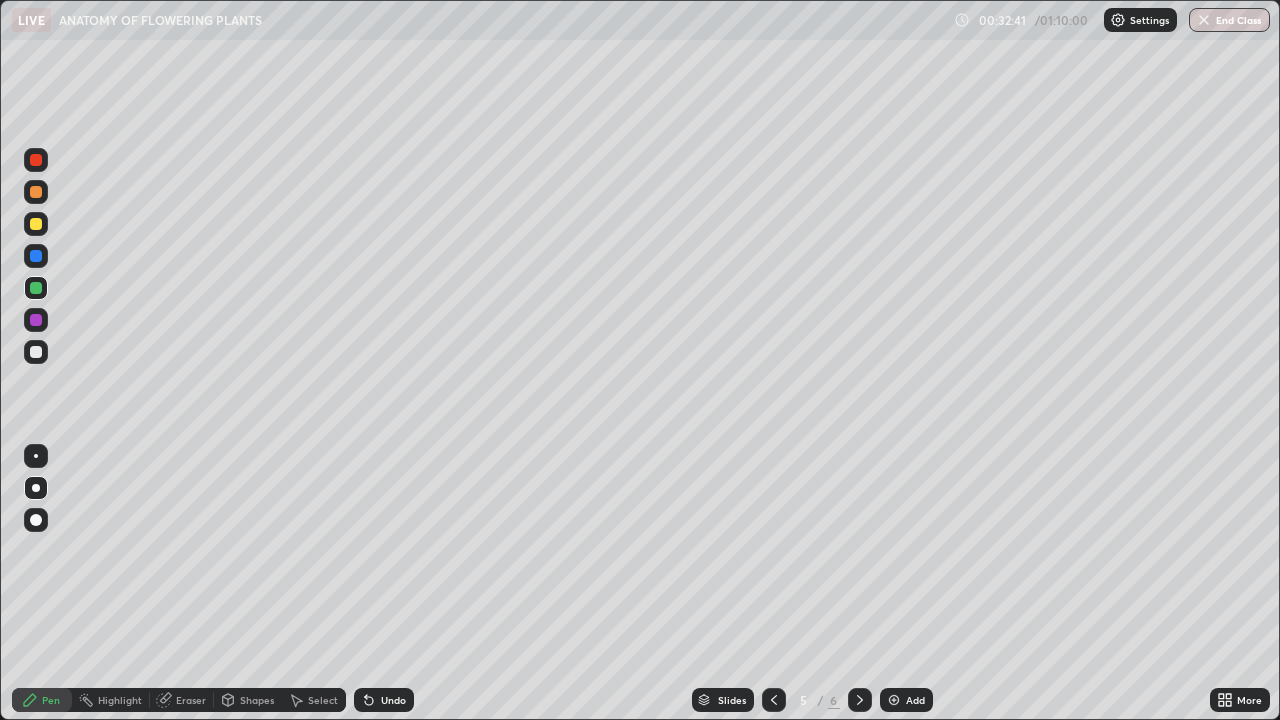 click at bounding box center (36, 352) 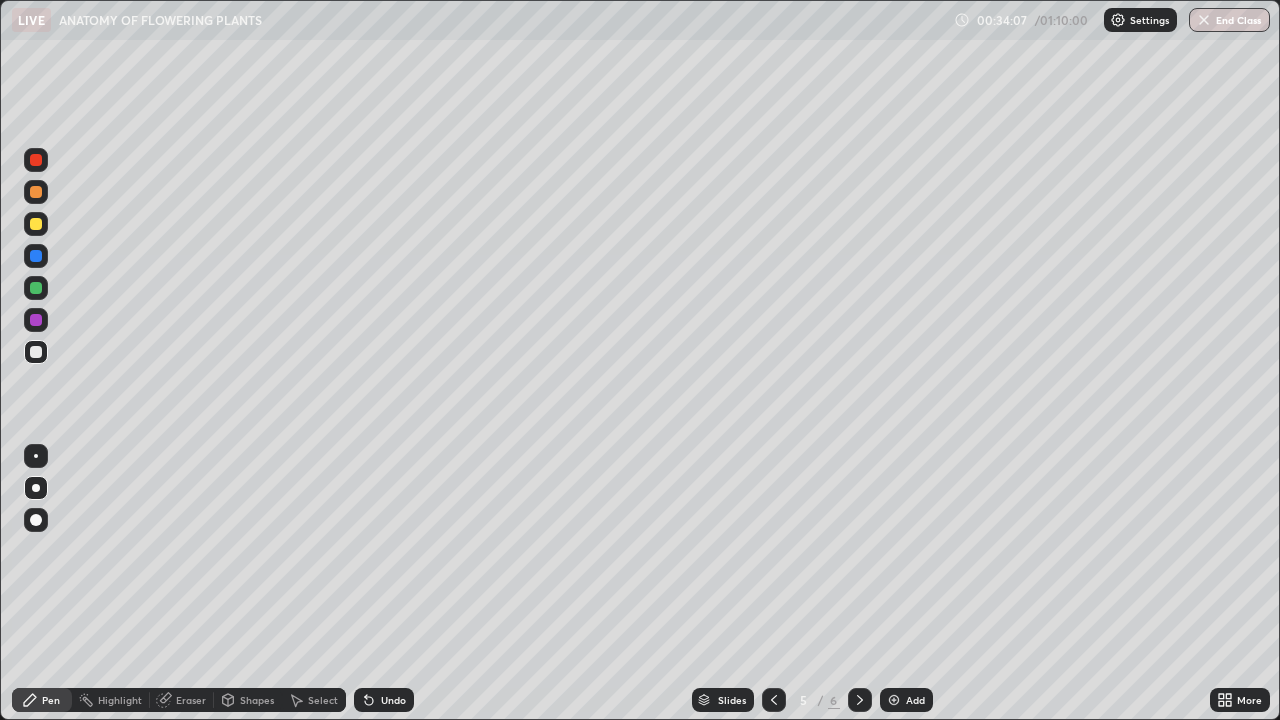 click 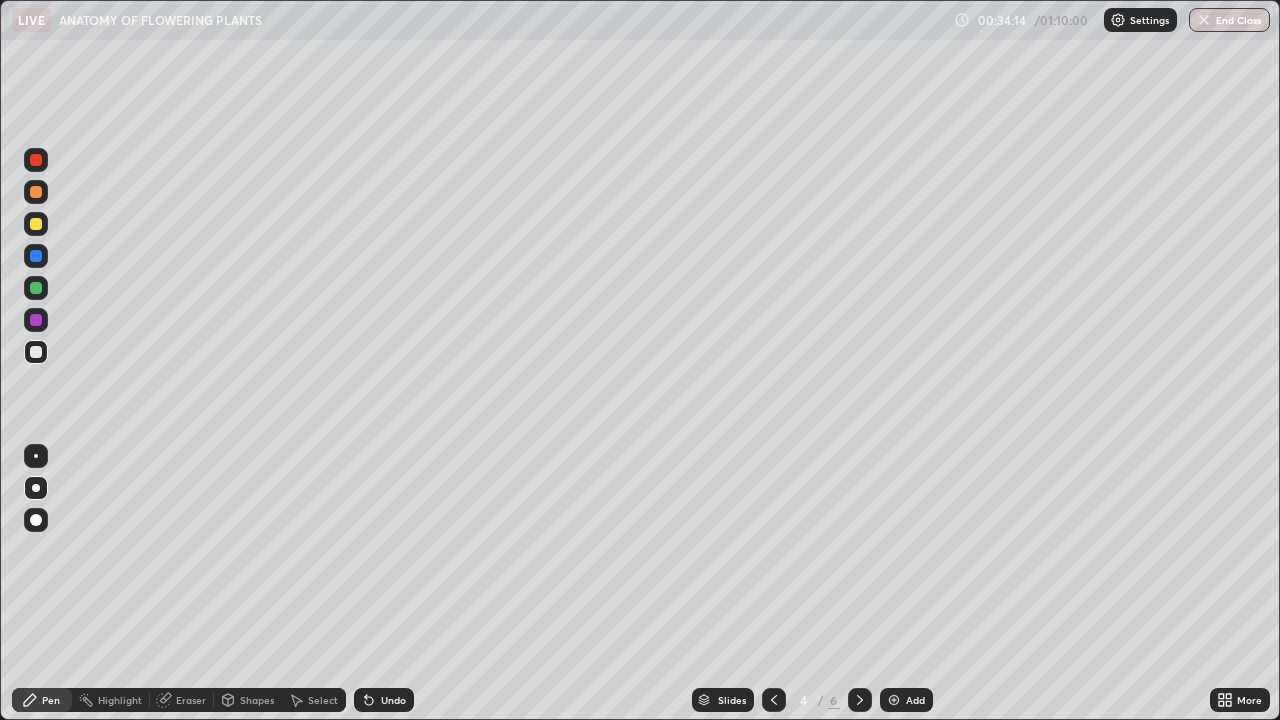 click at bounding box center (774, 700) 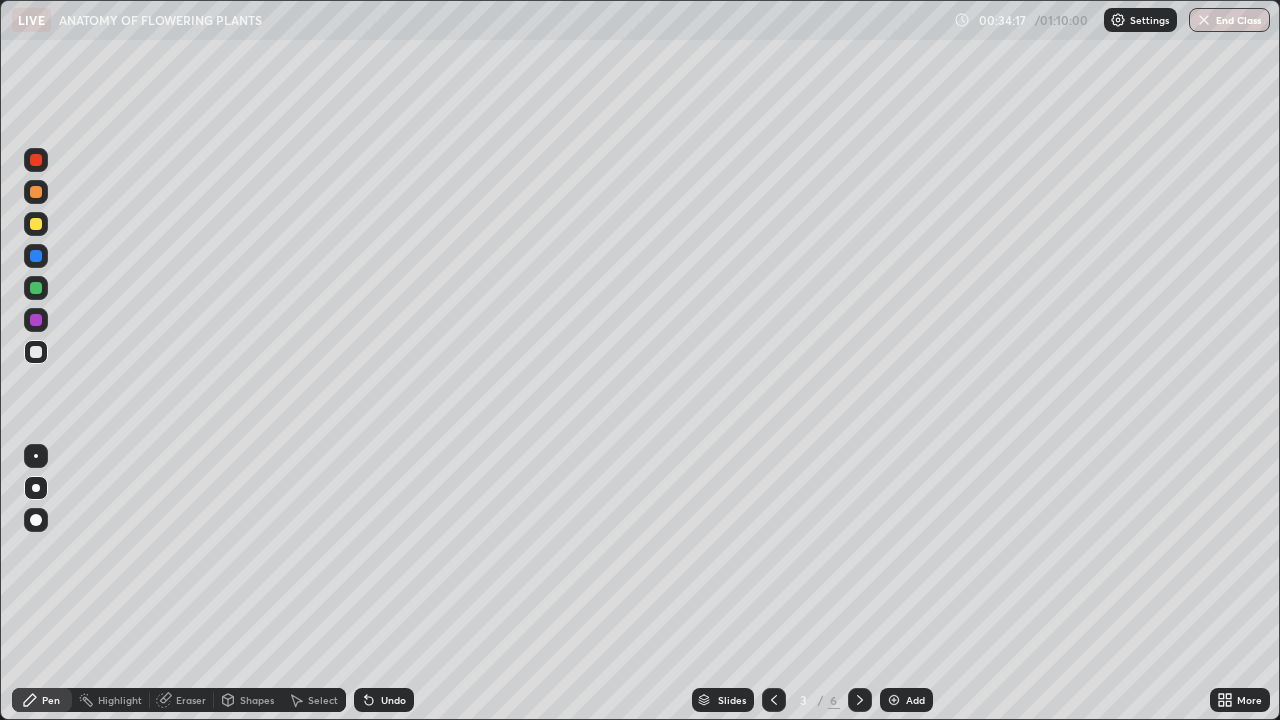 click at bounding box center (36, 288) 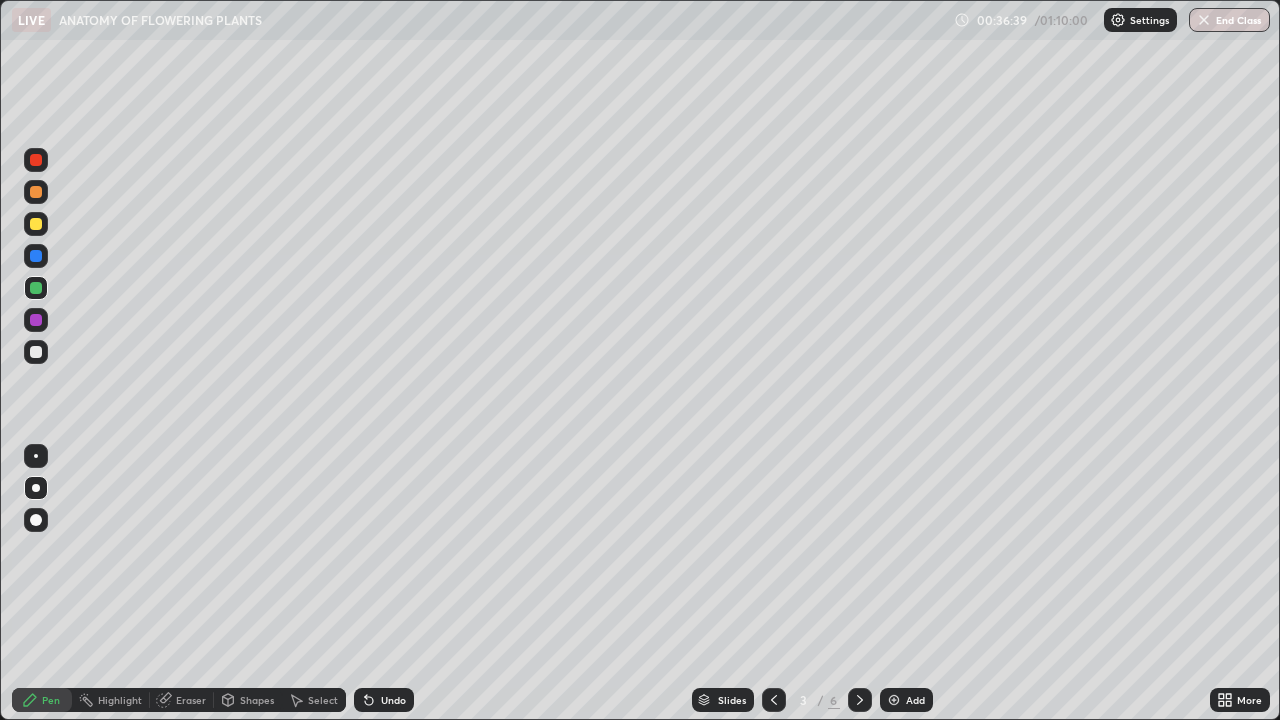 click at bounding box center (894, 700) 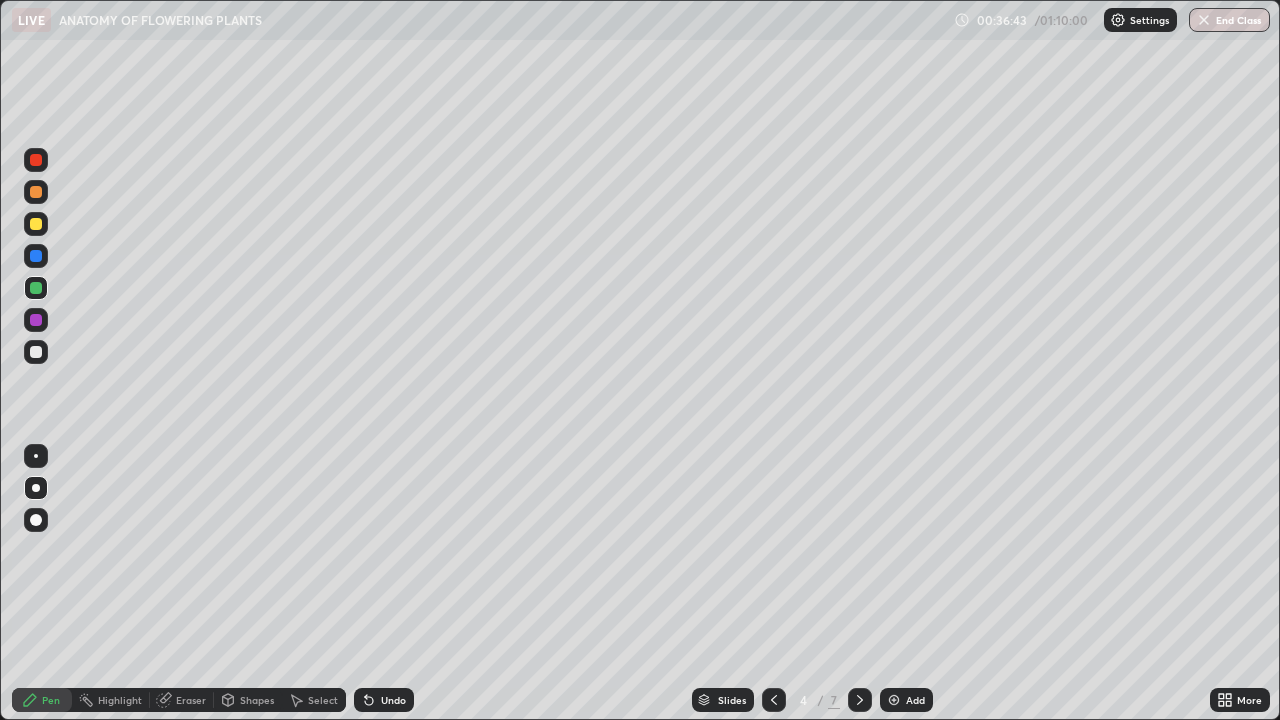 click at bounding box center [36, 488] 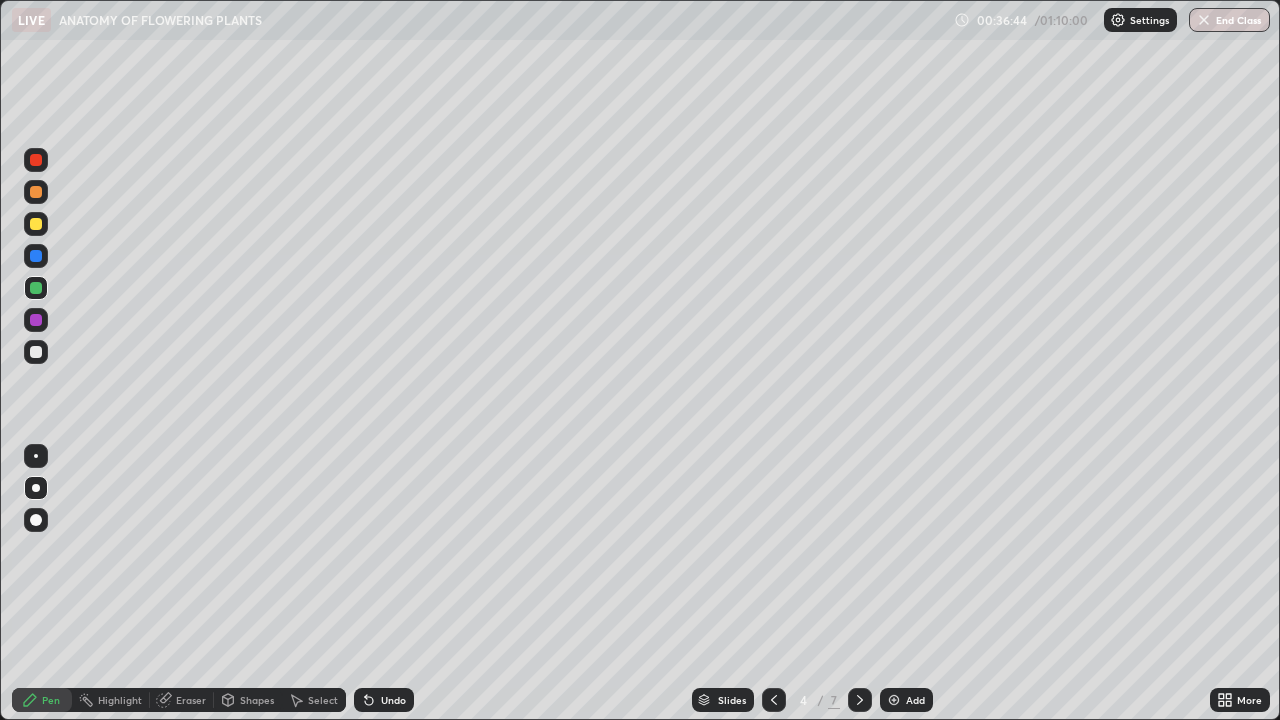click at bounding box center [36, 352] 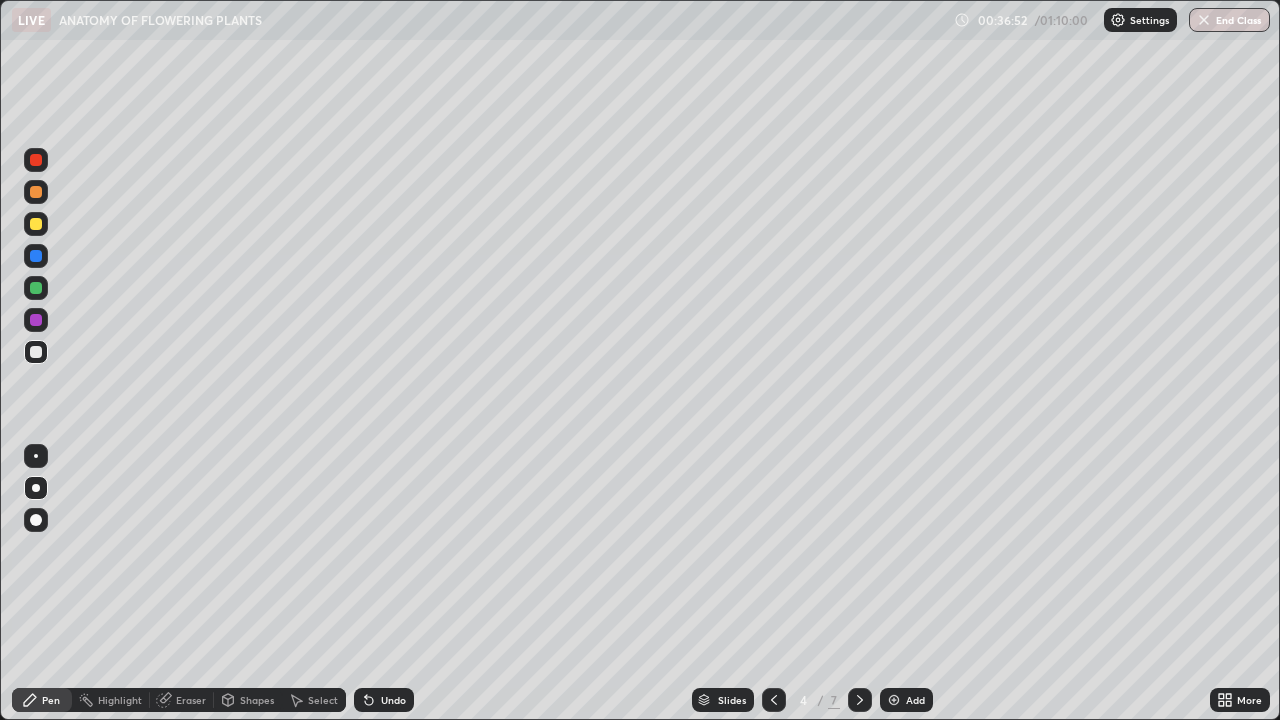 click at bounding box center [36, 224] 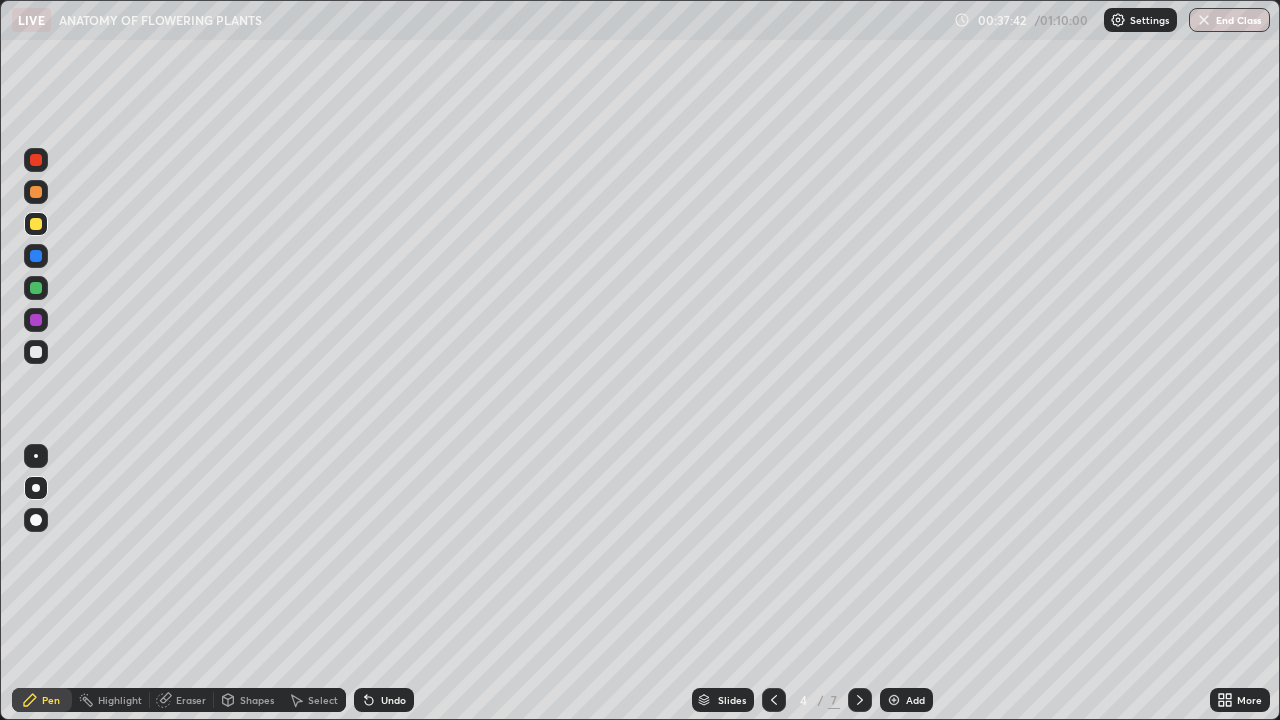 click 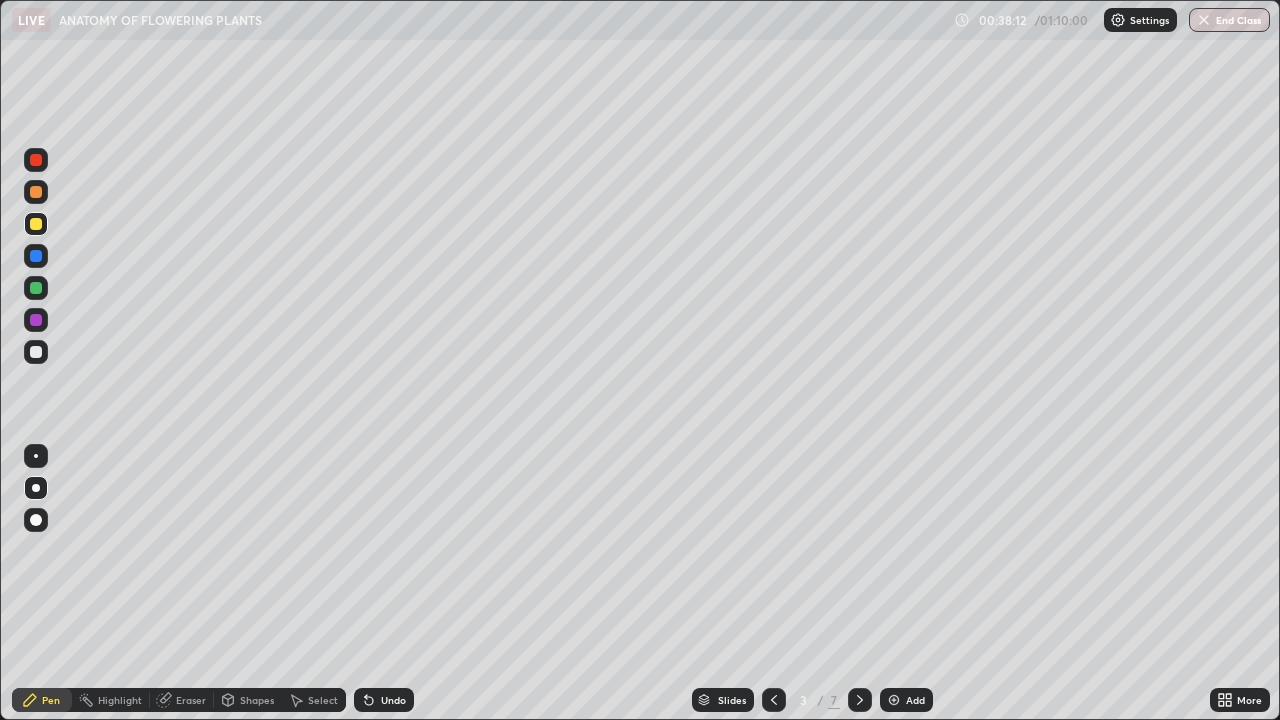 click 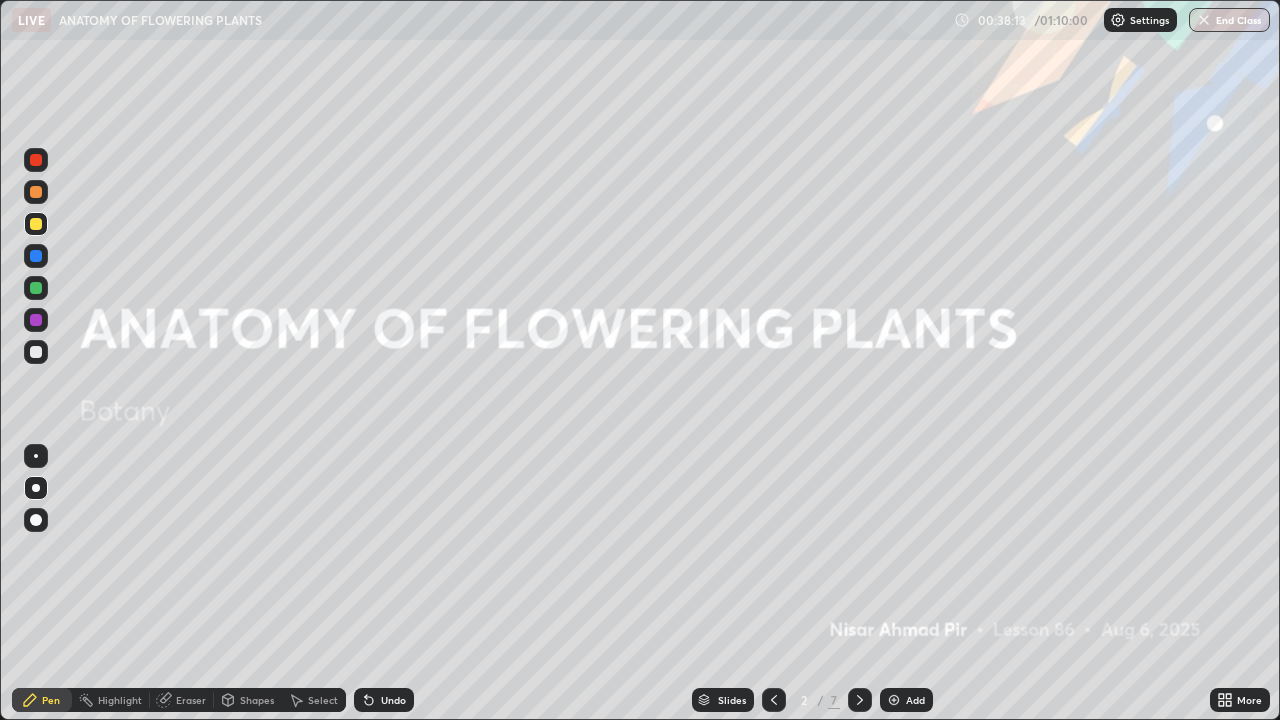 click 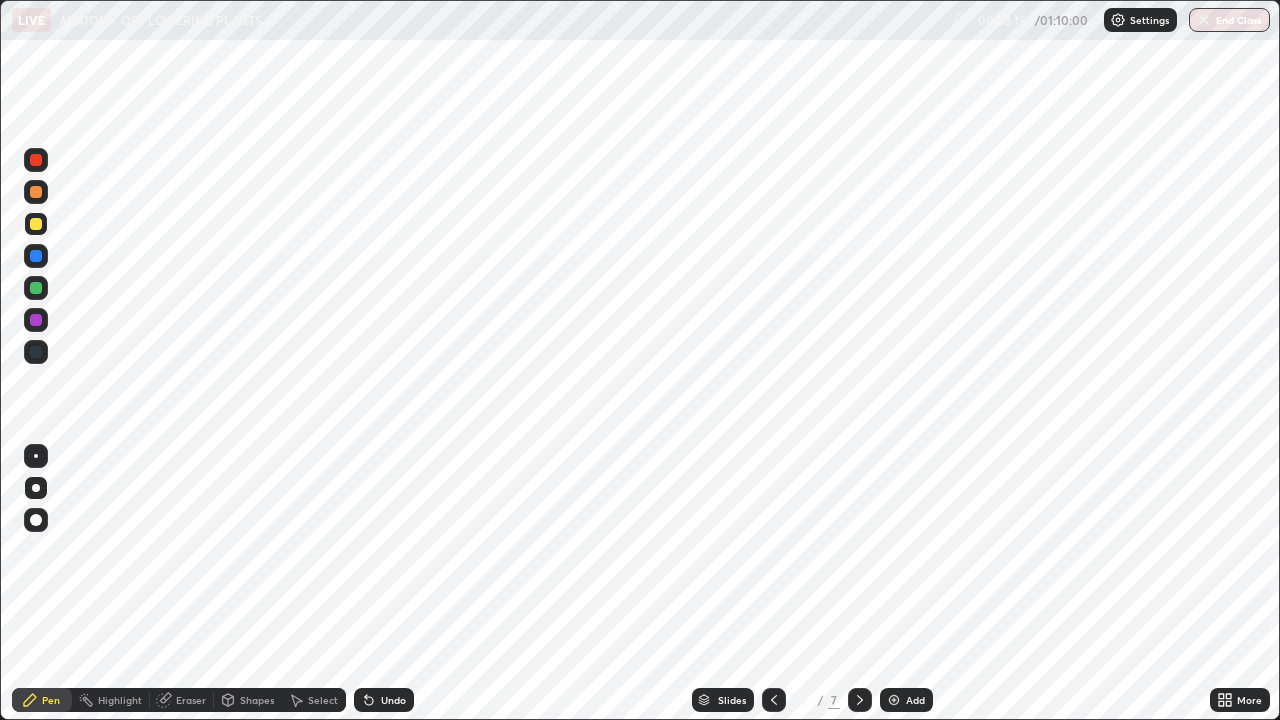 click 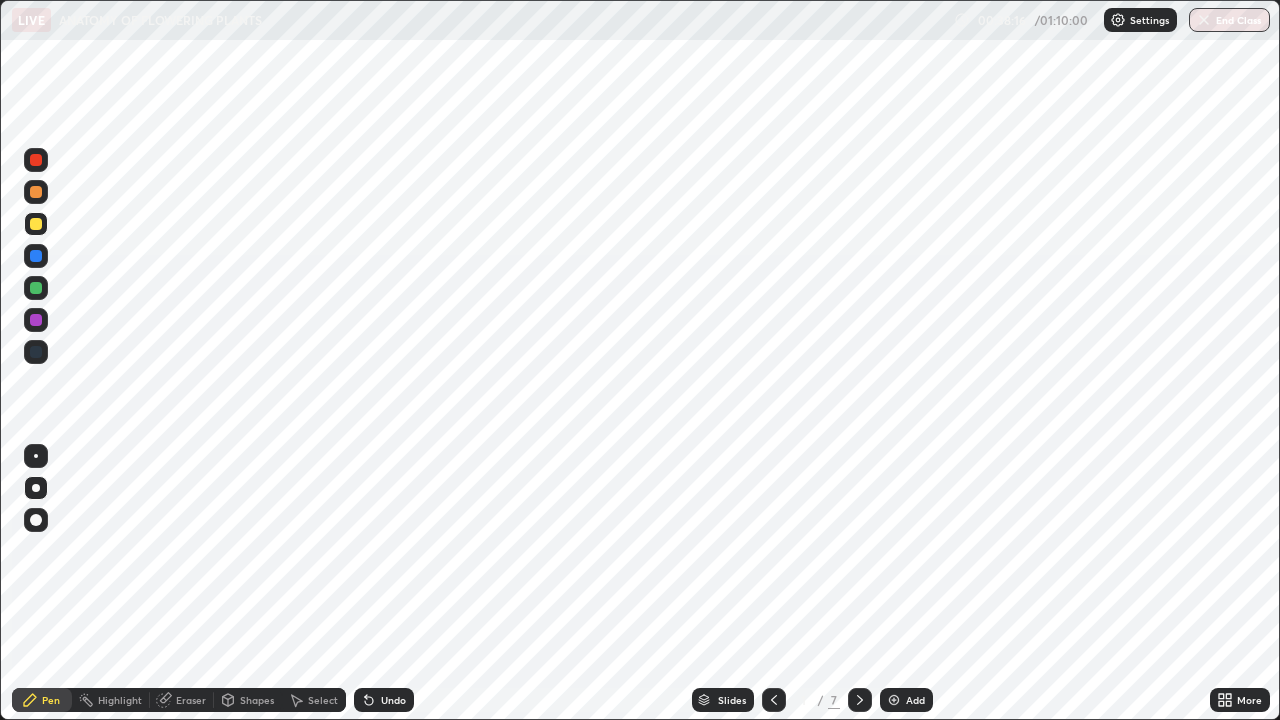 click 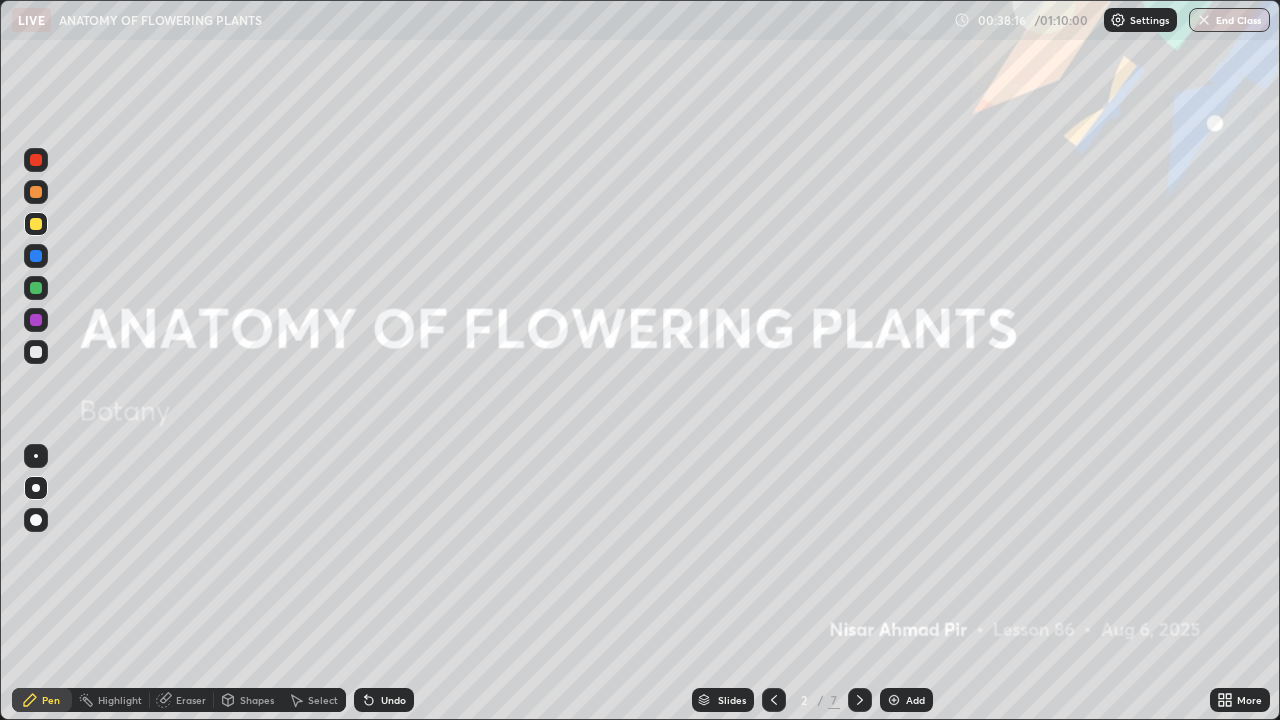 click 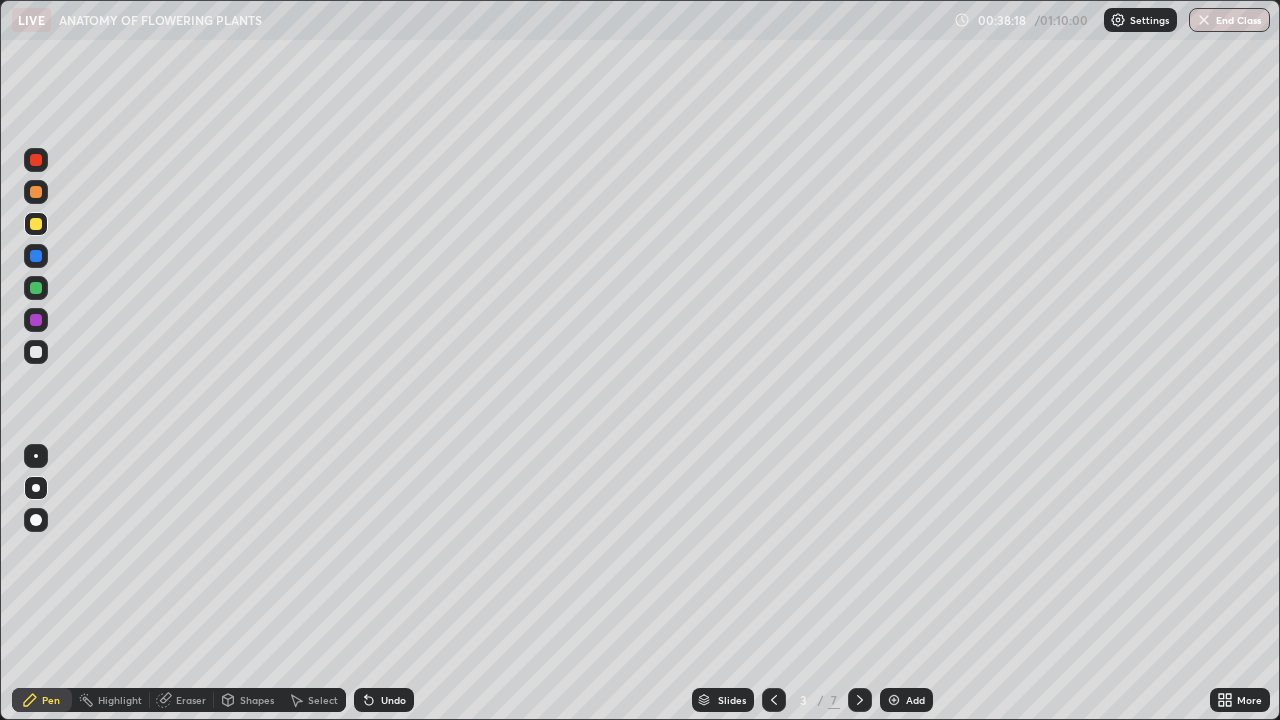 click 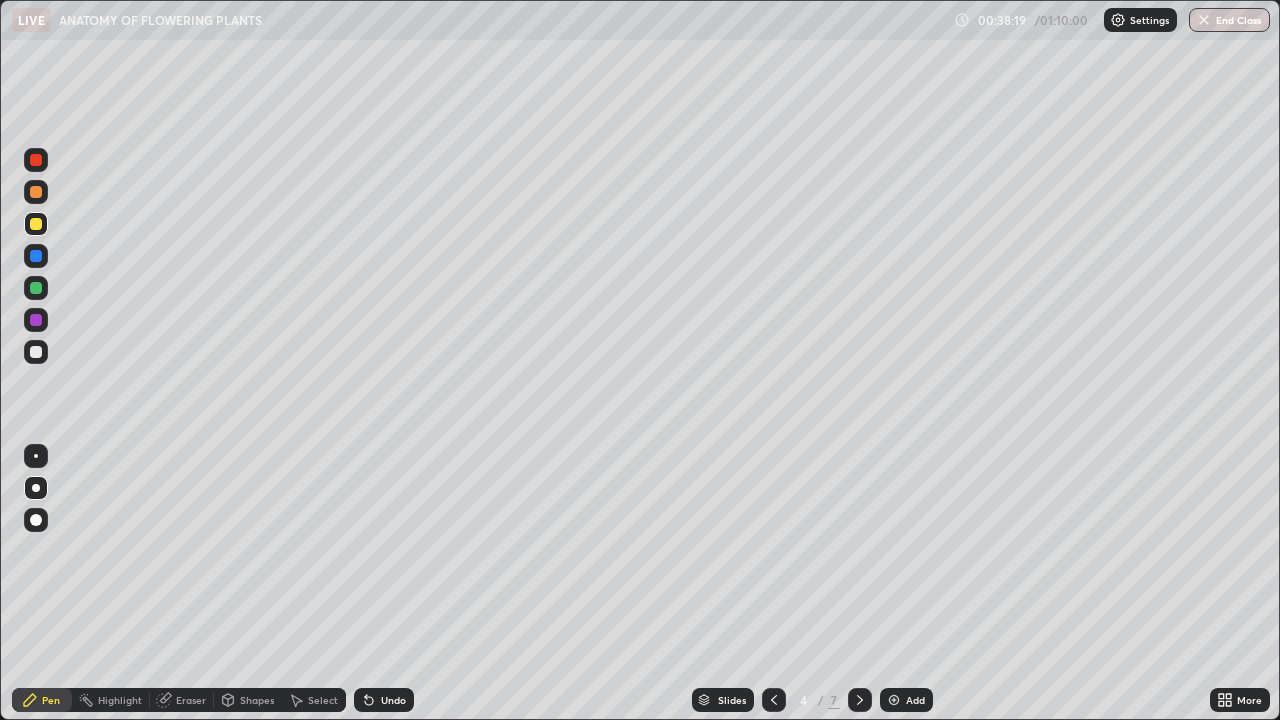 click 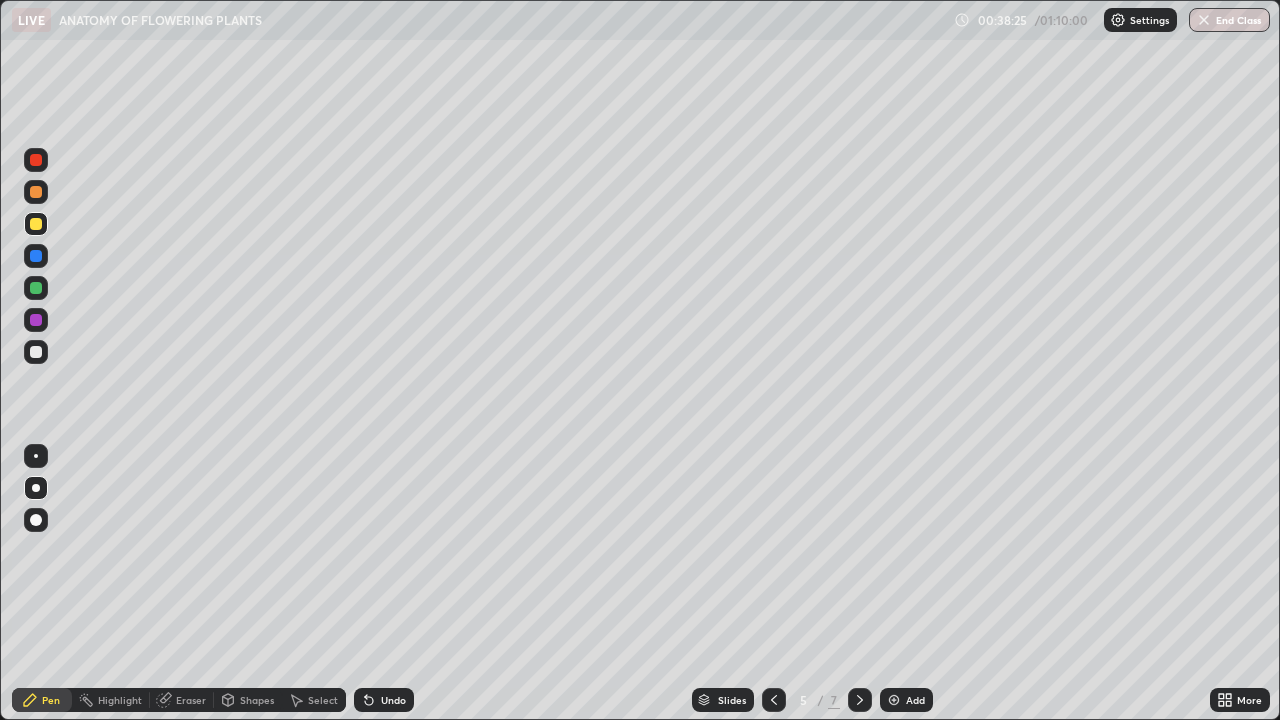click 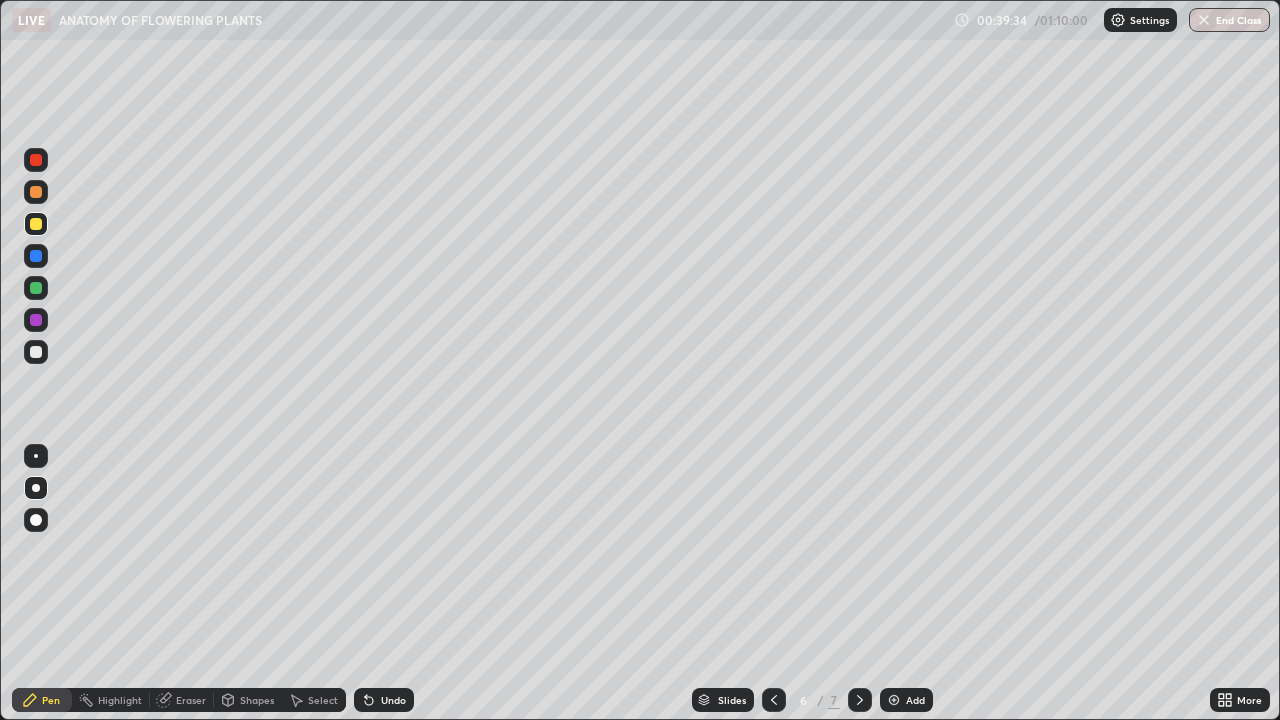 click 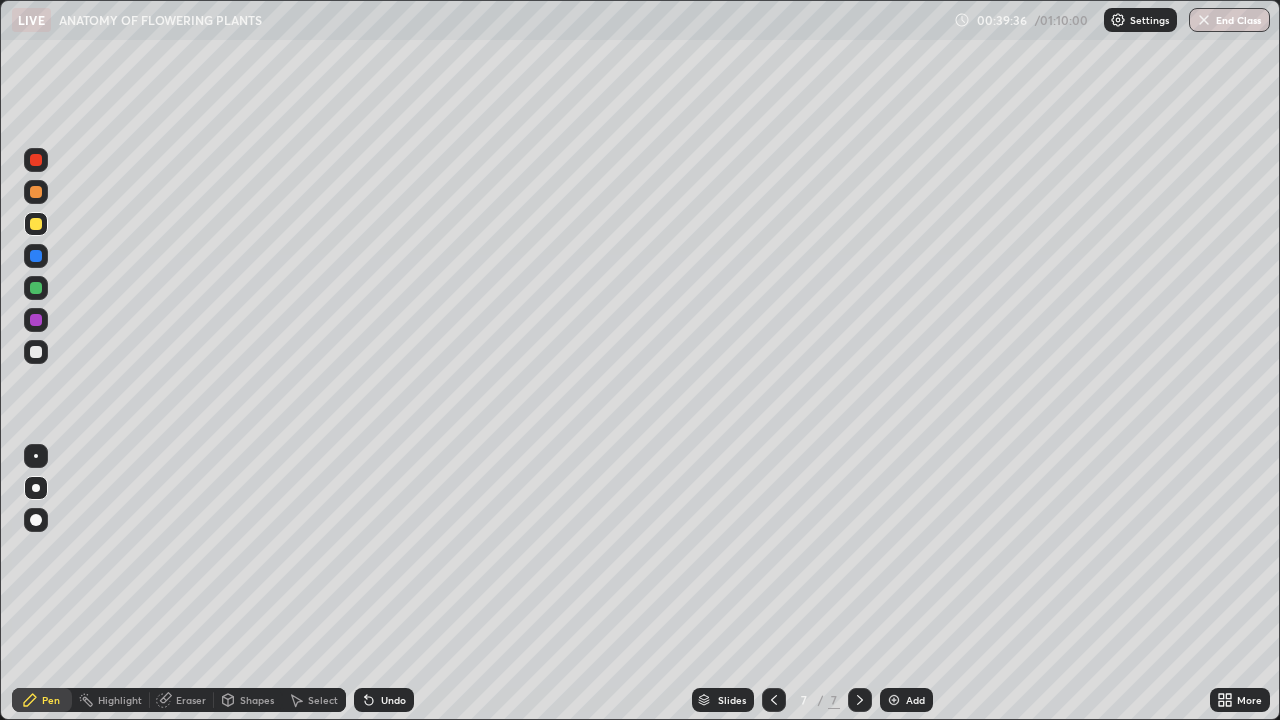 click at bounding box center (774, 700) 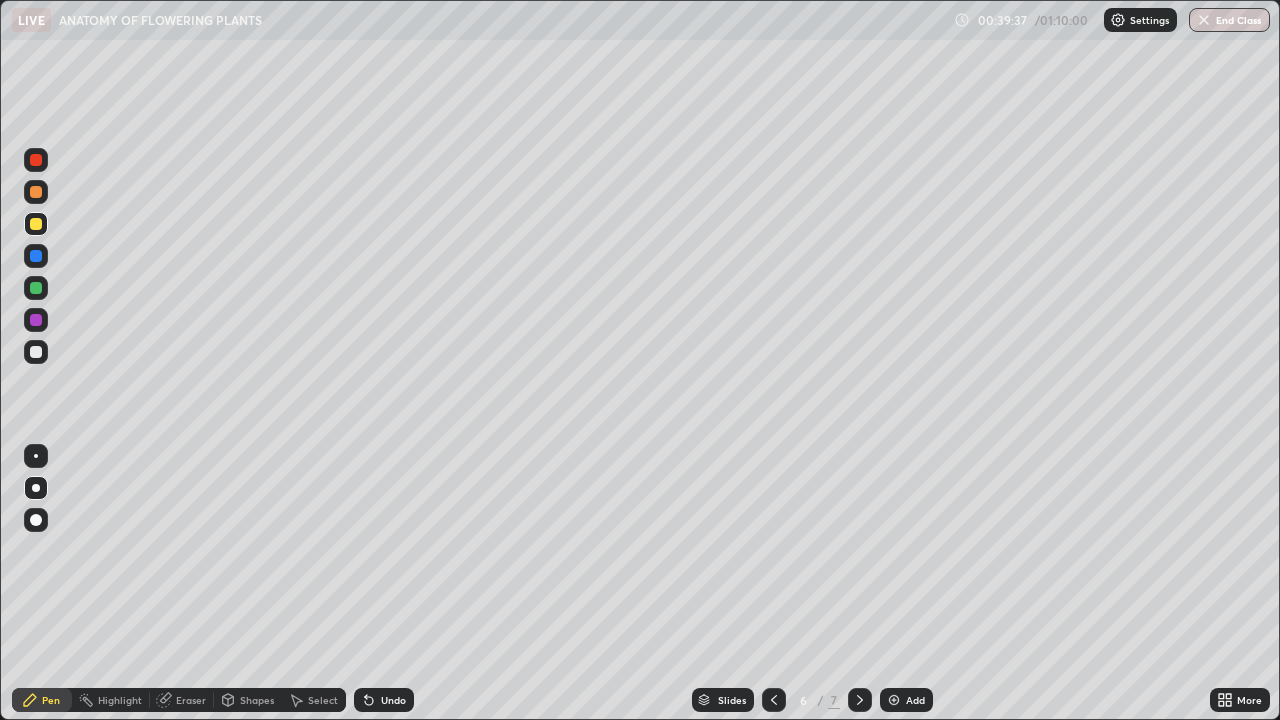 click 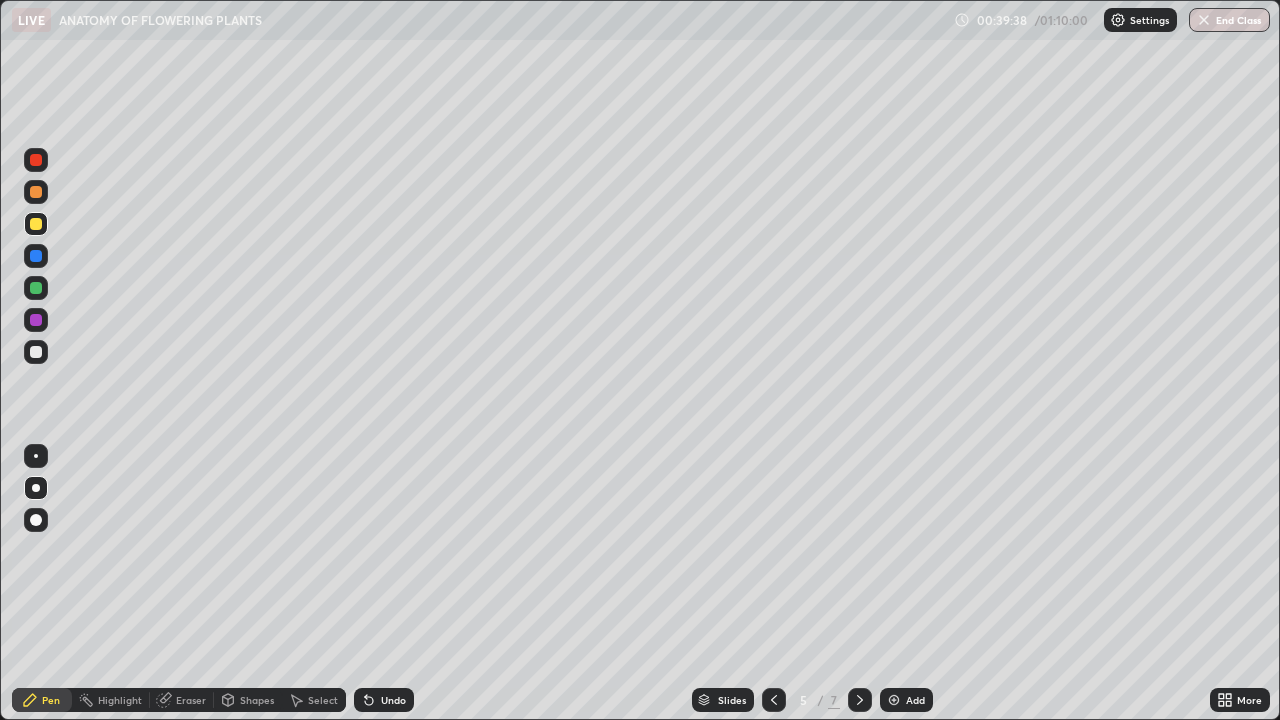 click at bounding box center (774, 700) 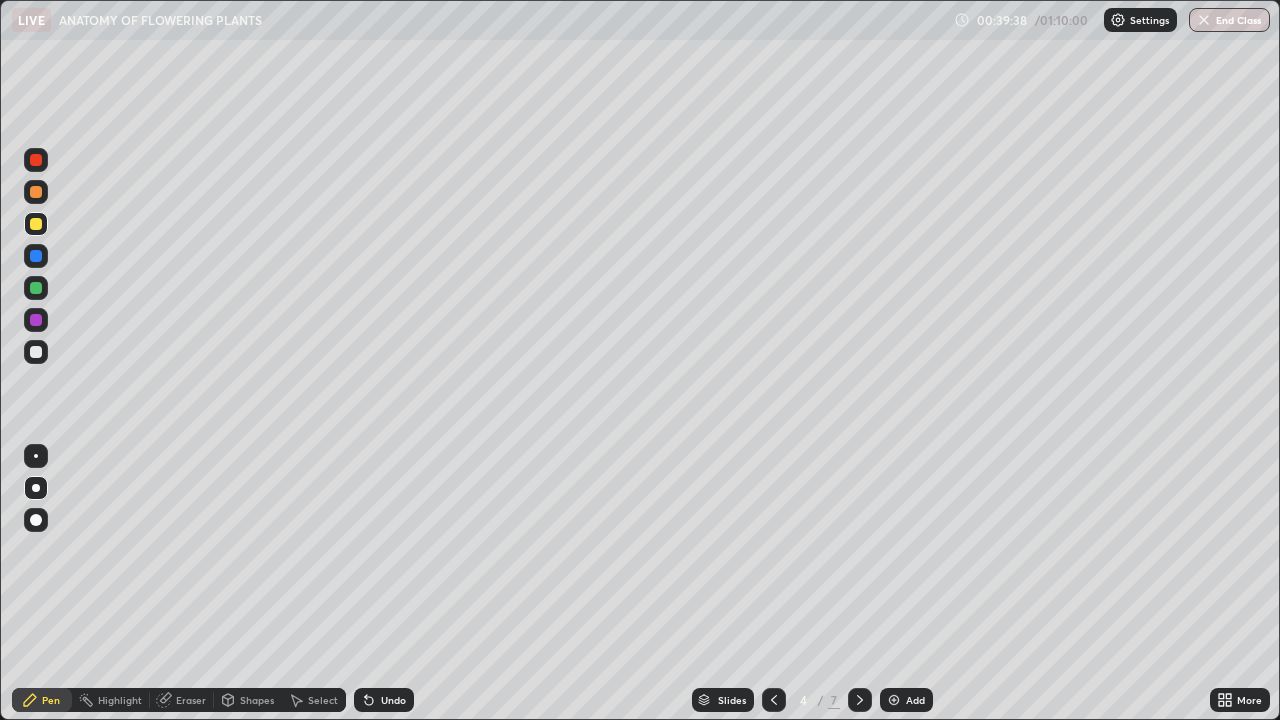 click 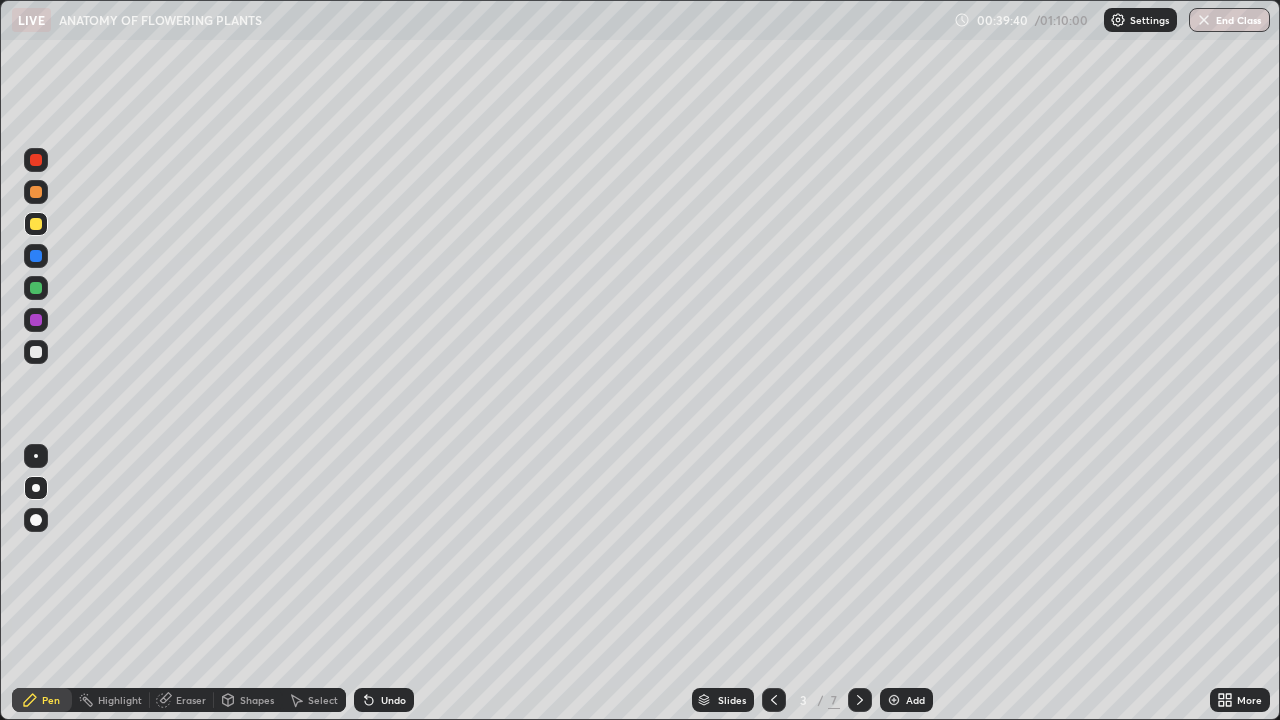 click 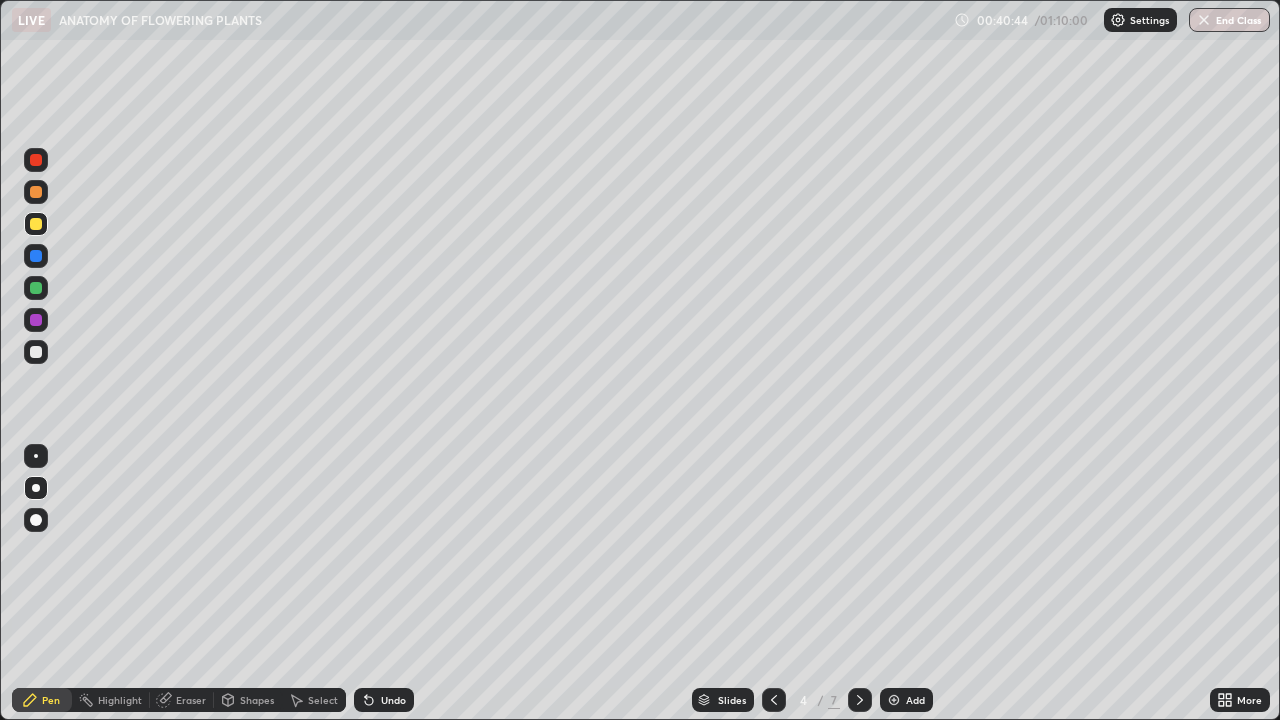 click at bounding box center [36, 352] 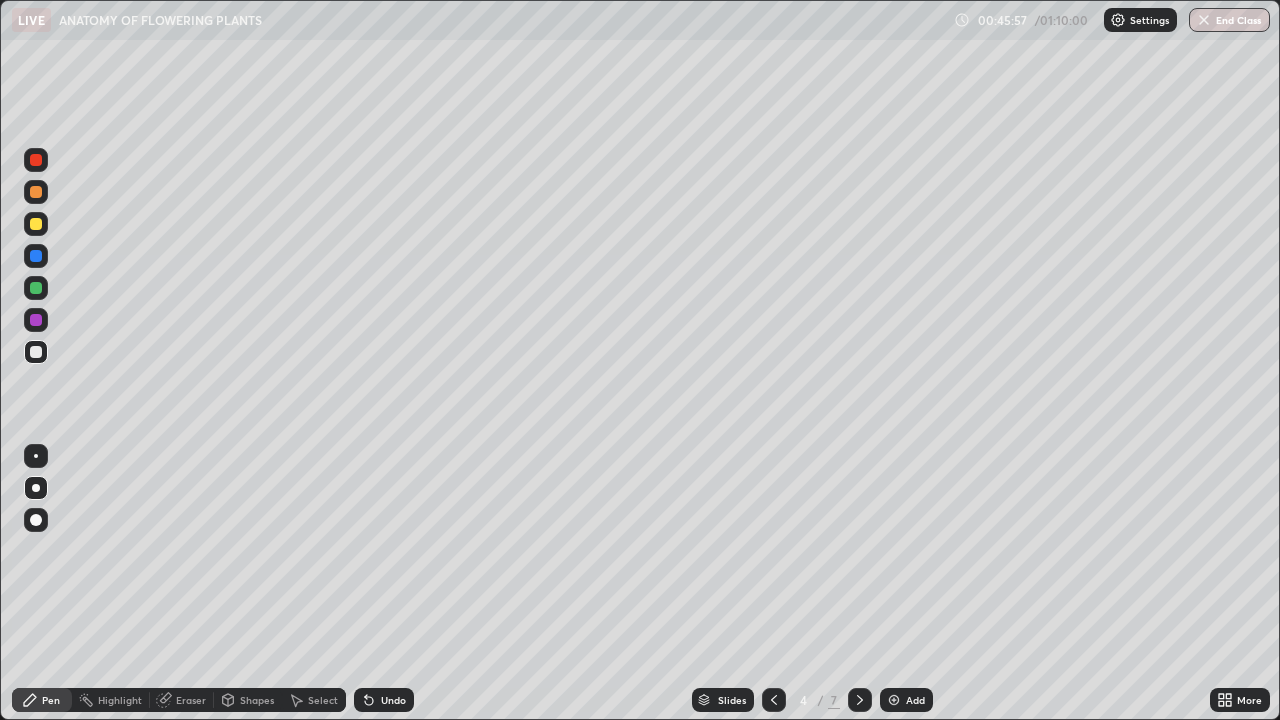 click at bounding box center [36, 288] 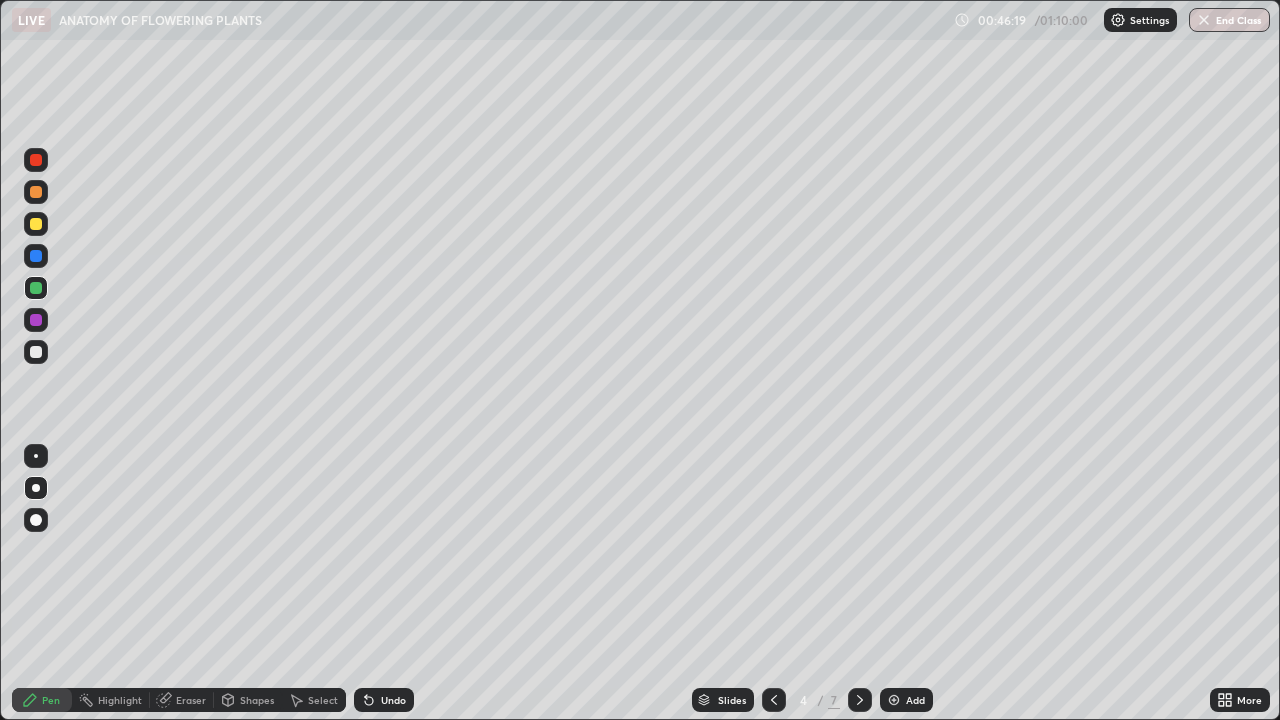 click at bounding box center [36, 352] 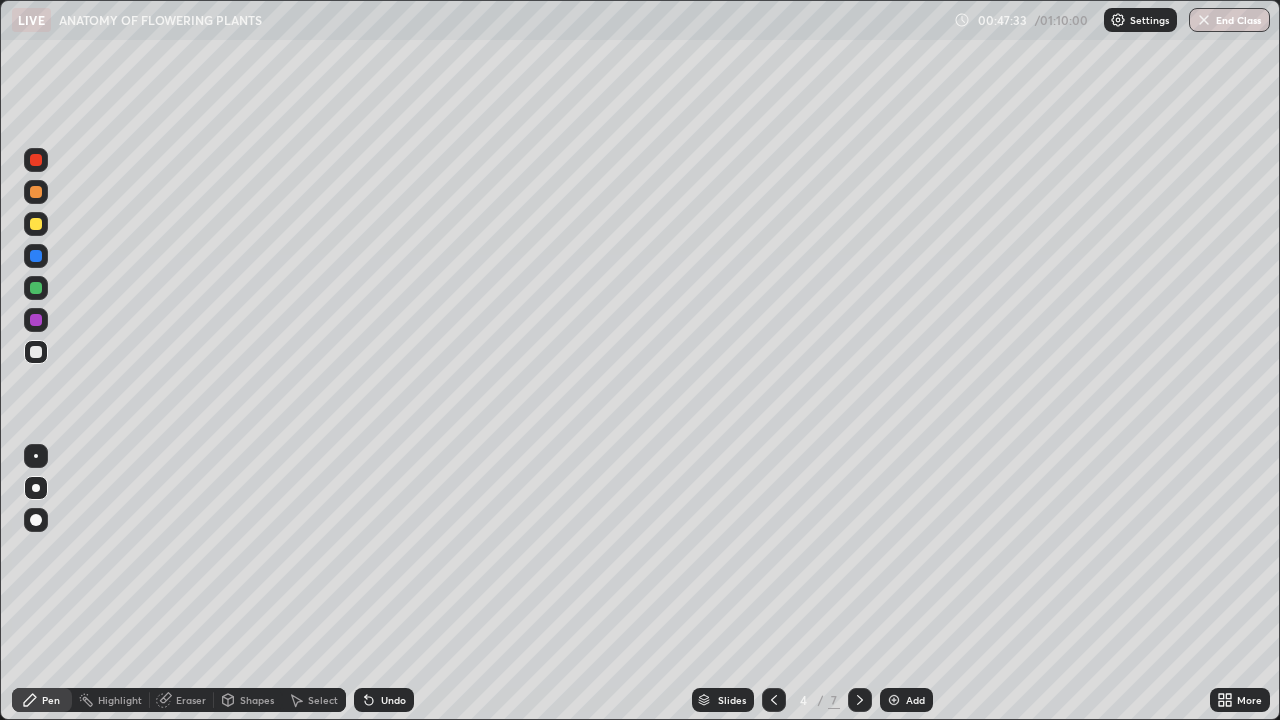 click at bounding box center [36, 224] 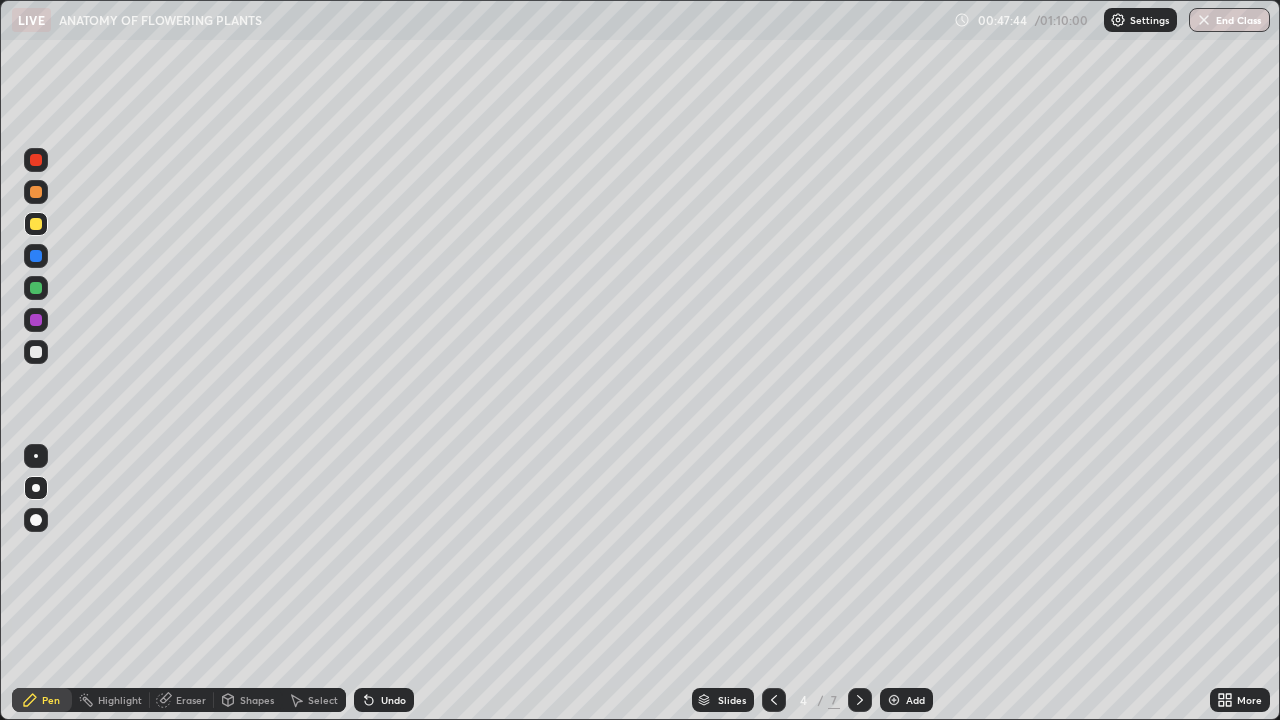 click on "Eraser" at bounding box center [182, 700] 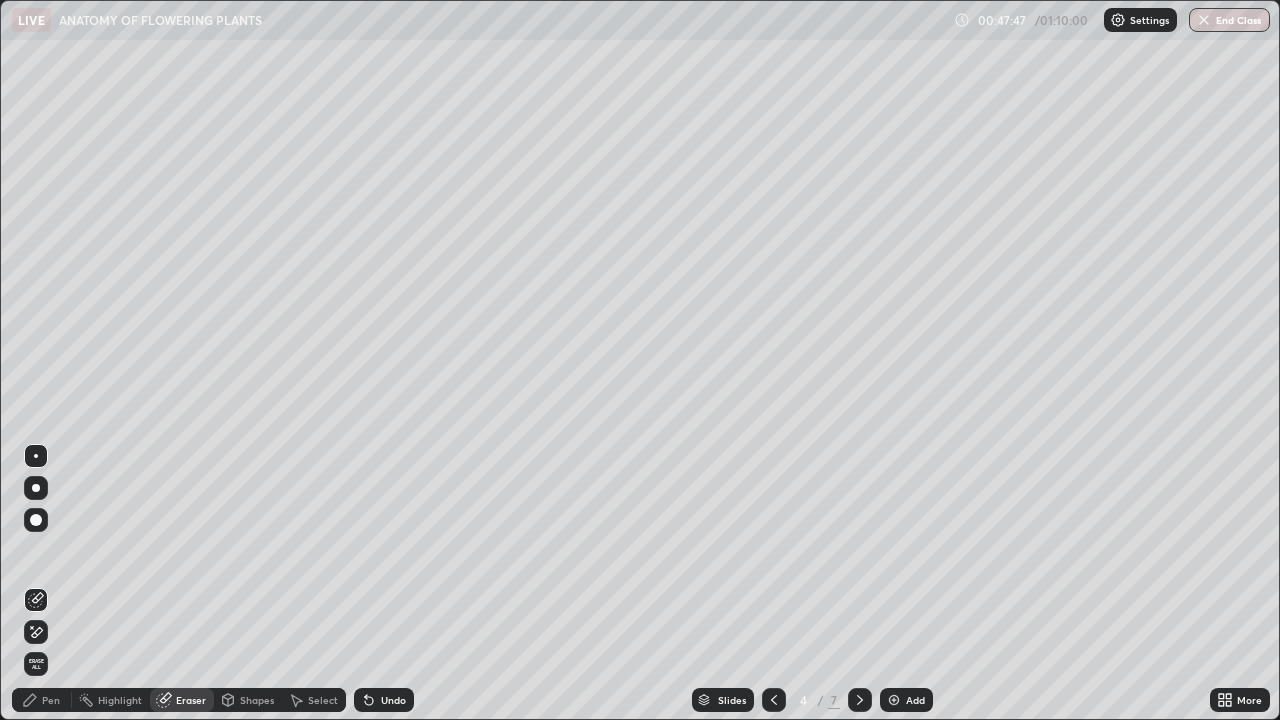 click on "Pen" at bounding box center [42, 700] 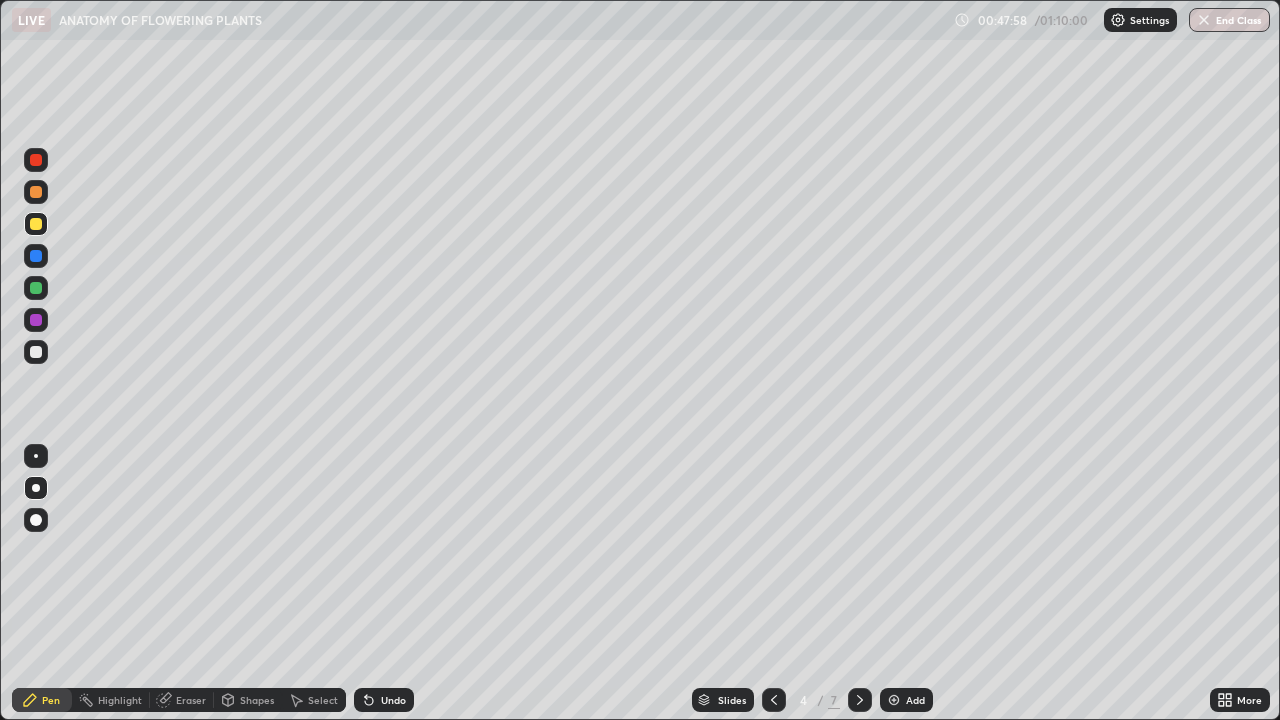 click at bounding box center [36, 520] 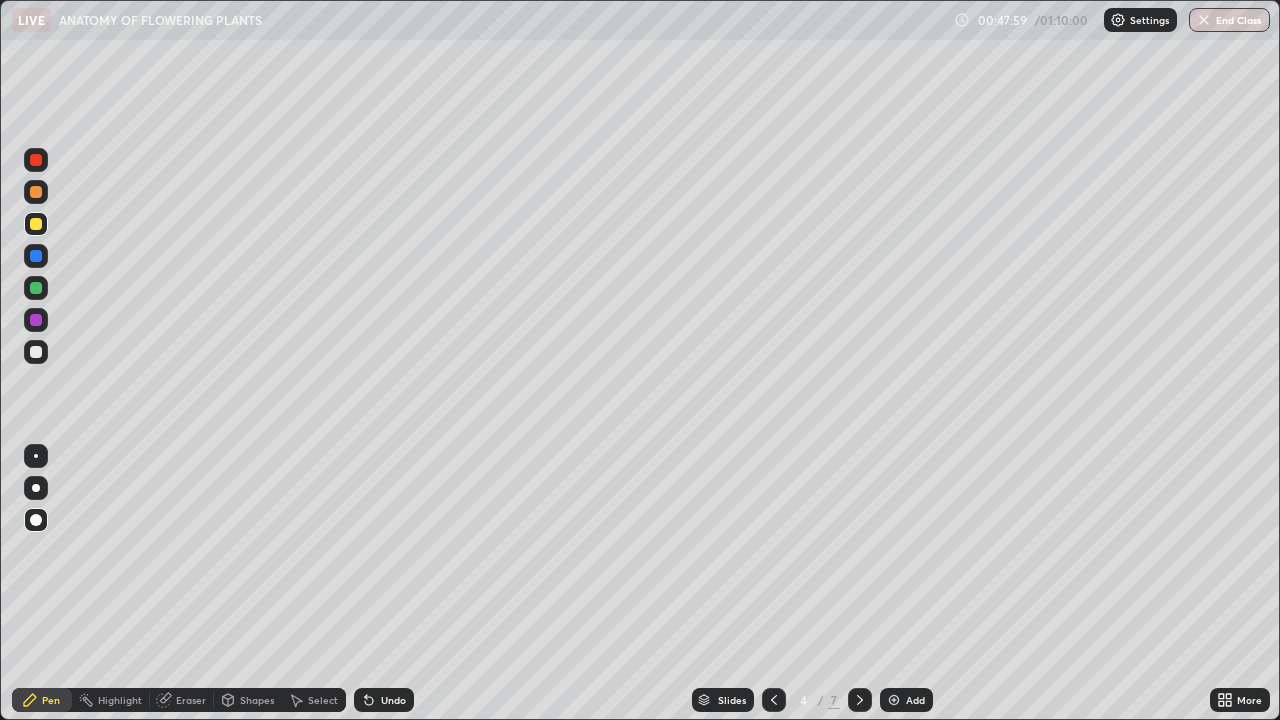 click at bounding box center (36, 256) 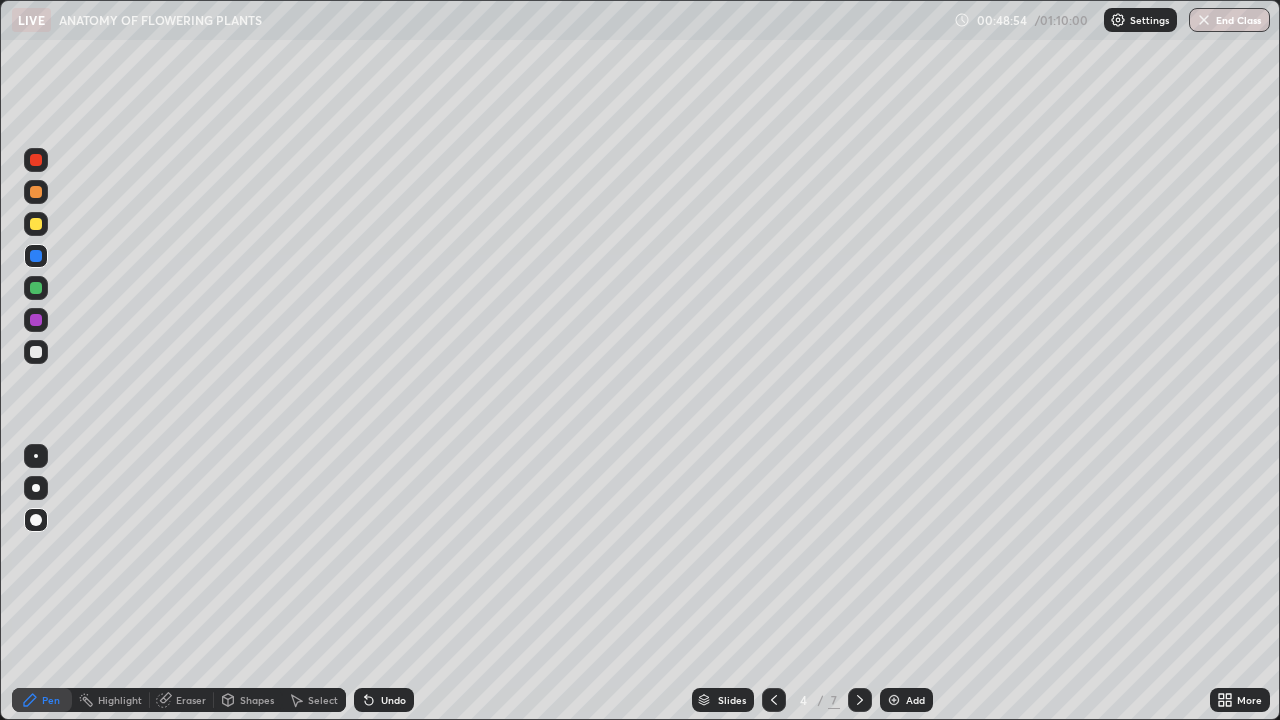 click at bounding box center (36, 352) 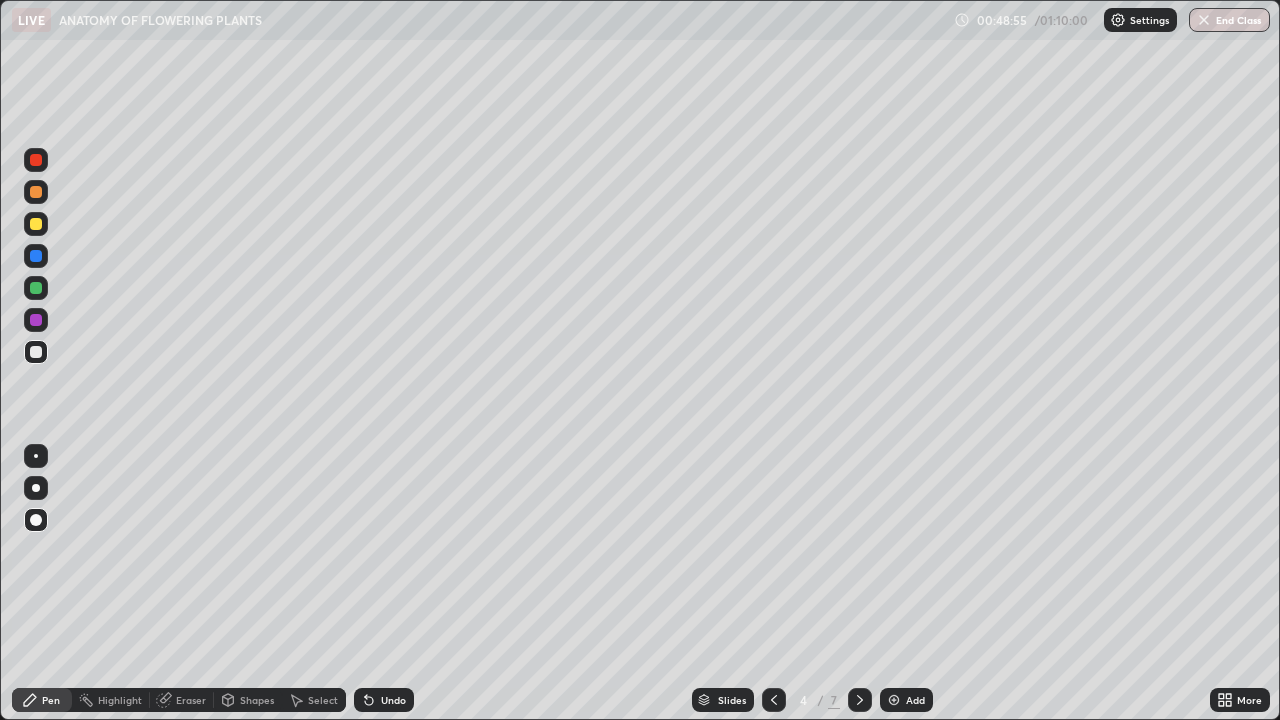 click at bounding box center (36, 488) 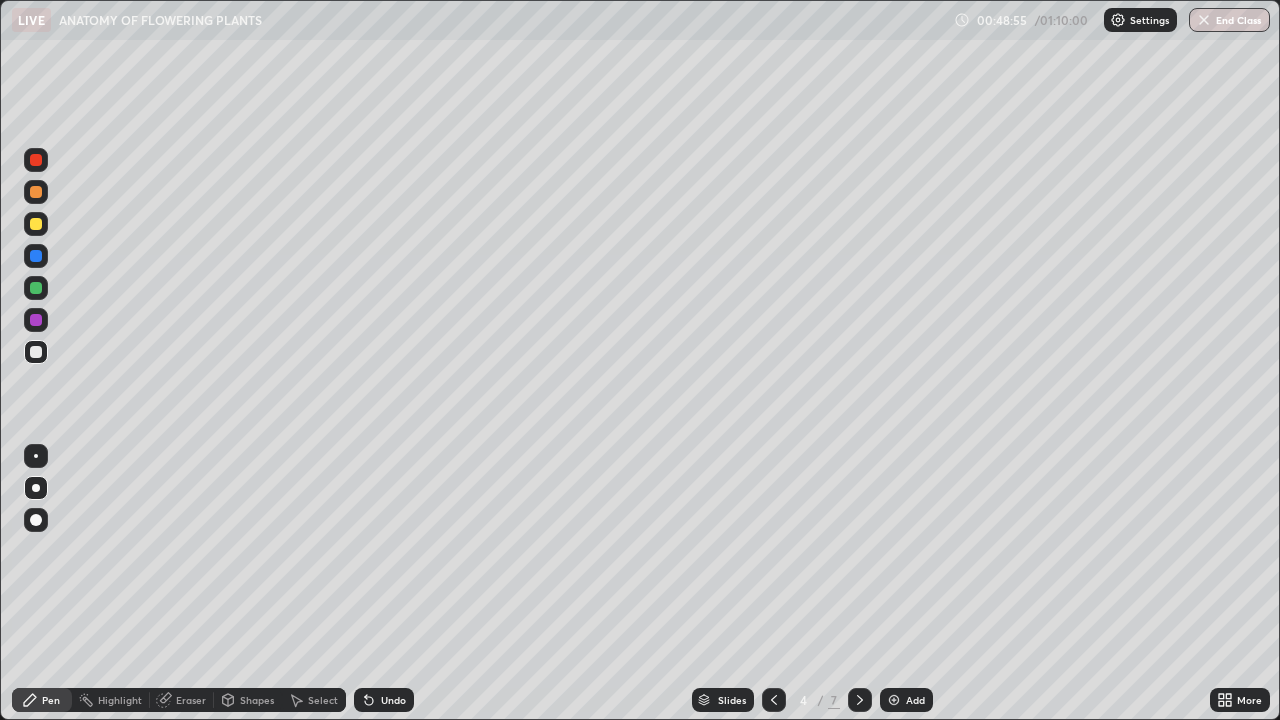 click at bounding box center [36, 288] 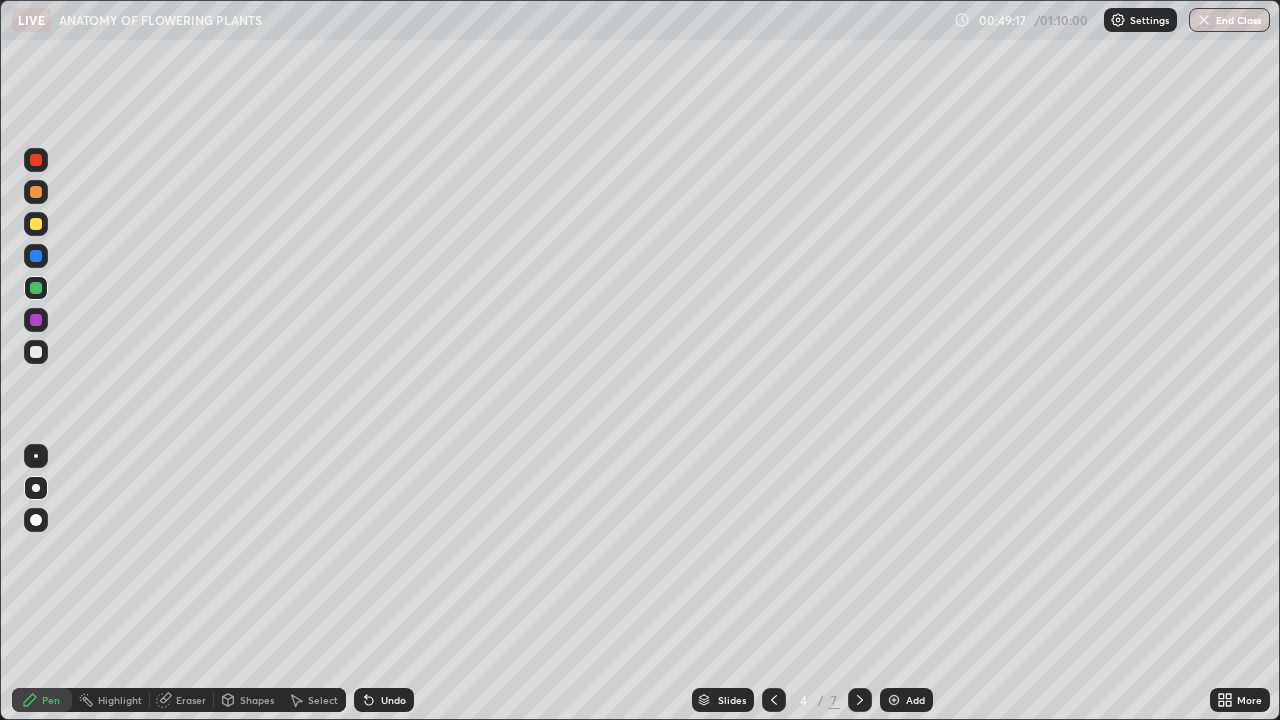 click at bounding box center [36, 352] 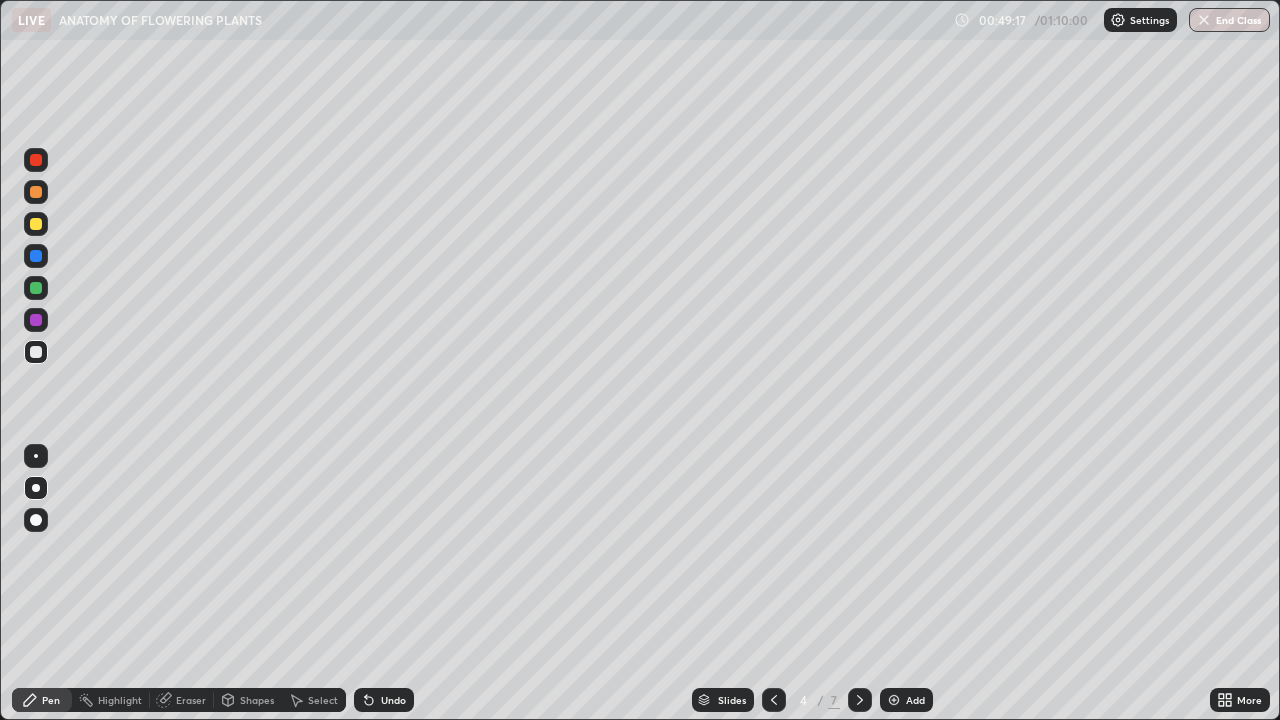 click at bounding box center [36, 320] 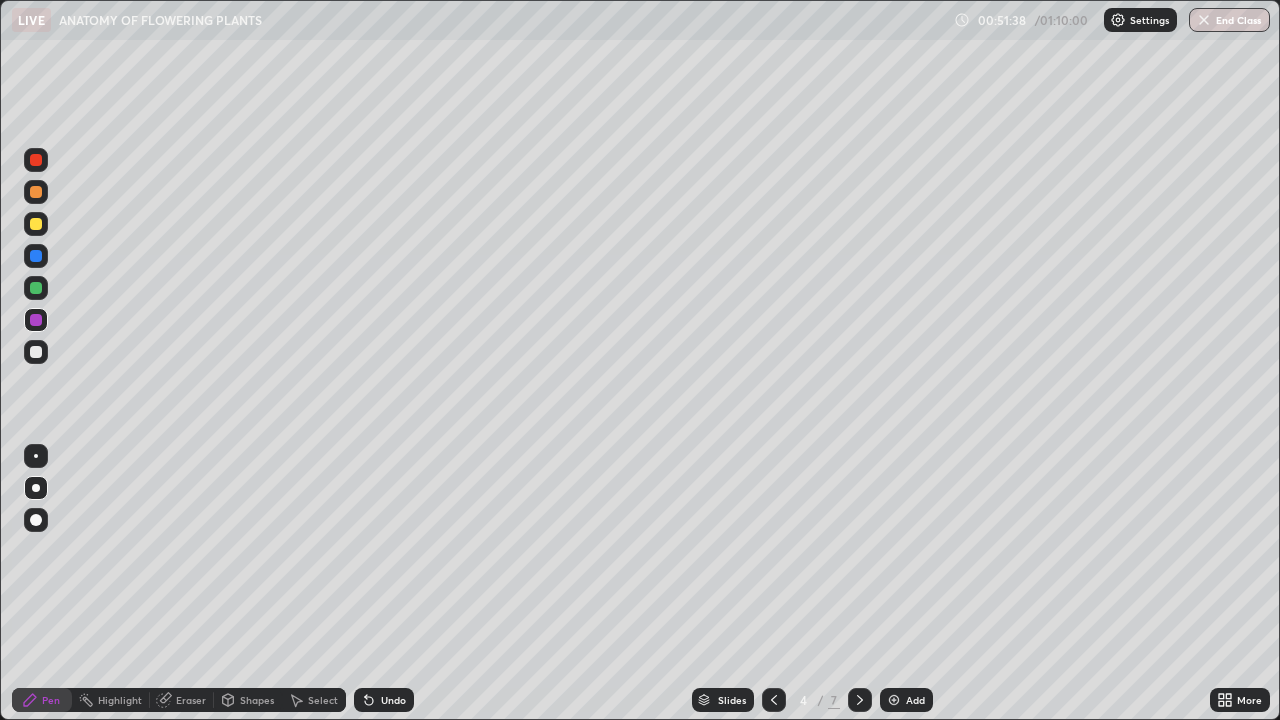 click at bounding box center (36, 288) 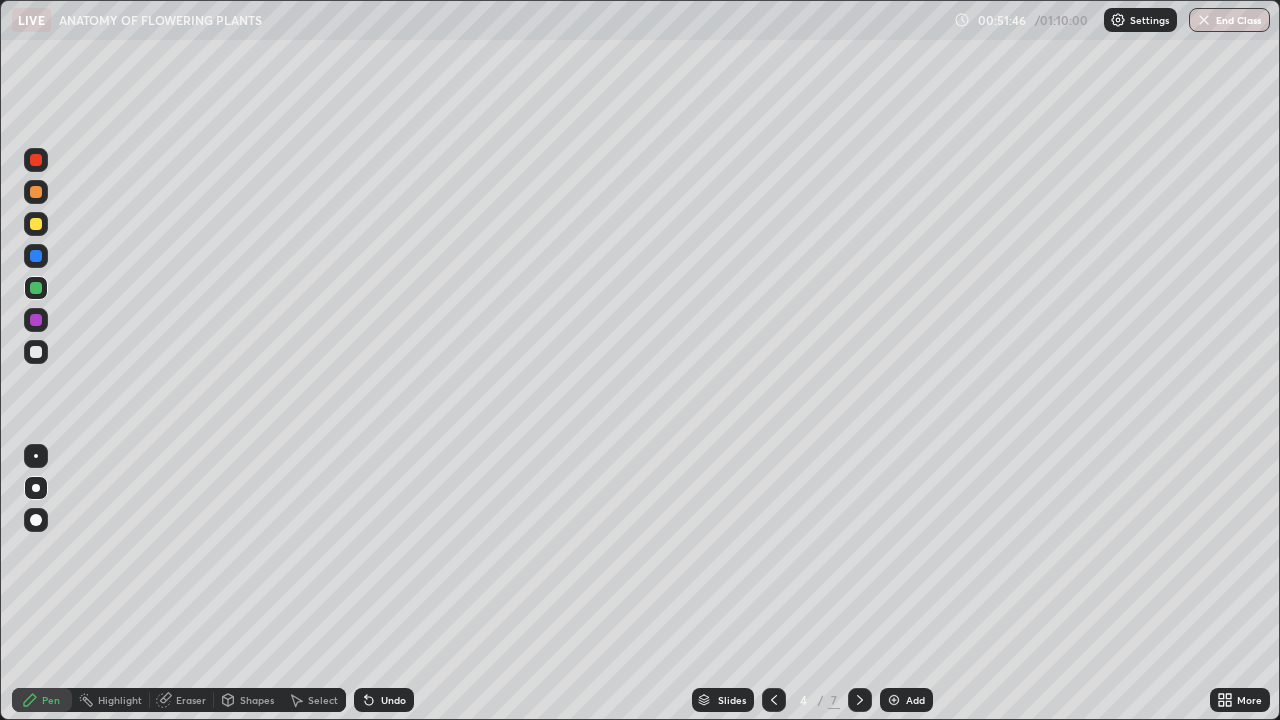 click at bounding box center (36, 352) 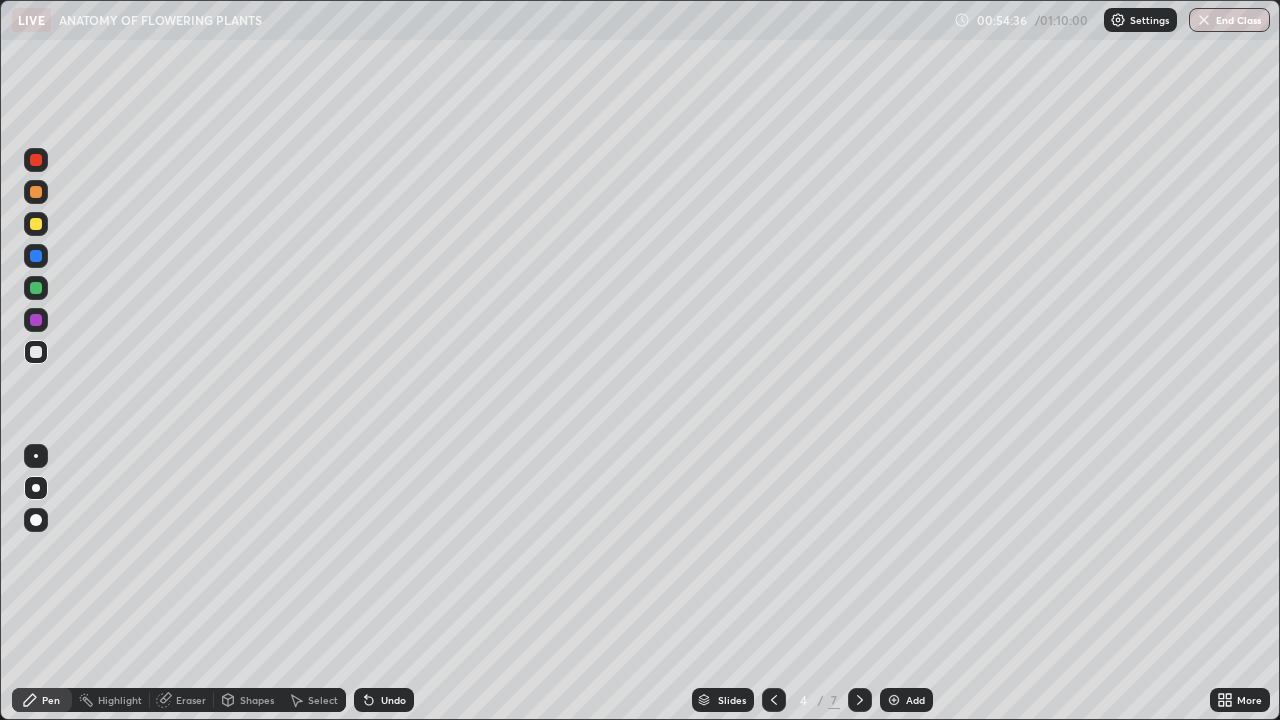 click at bounding box center [36, 288] 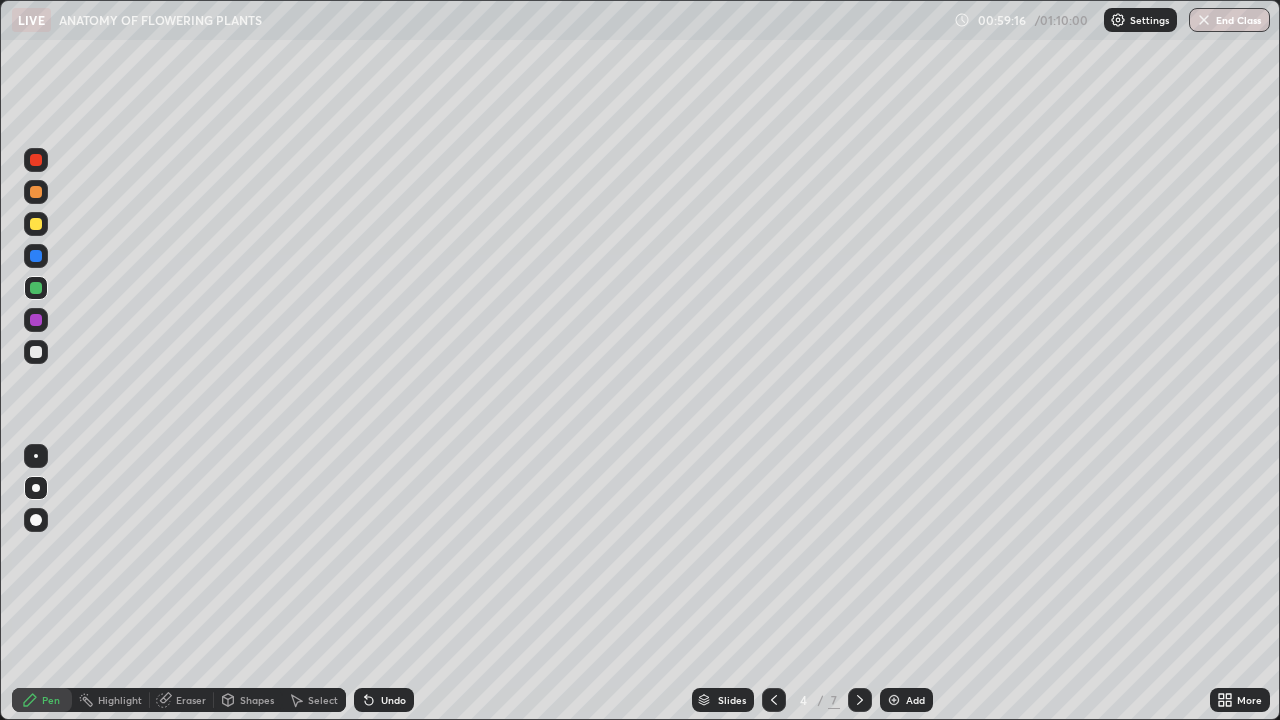 click at bounding box center [894, 700] 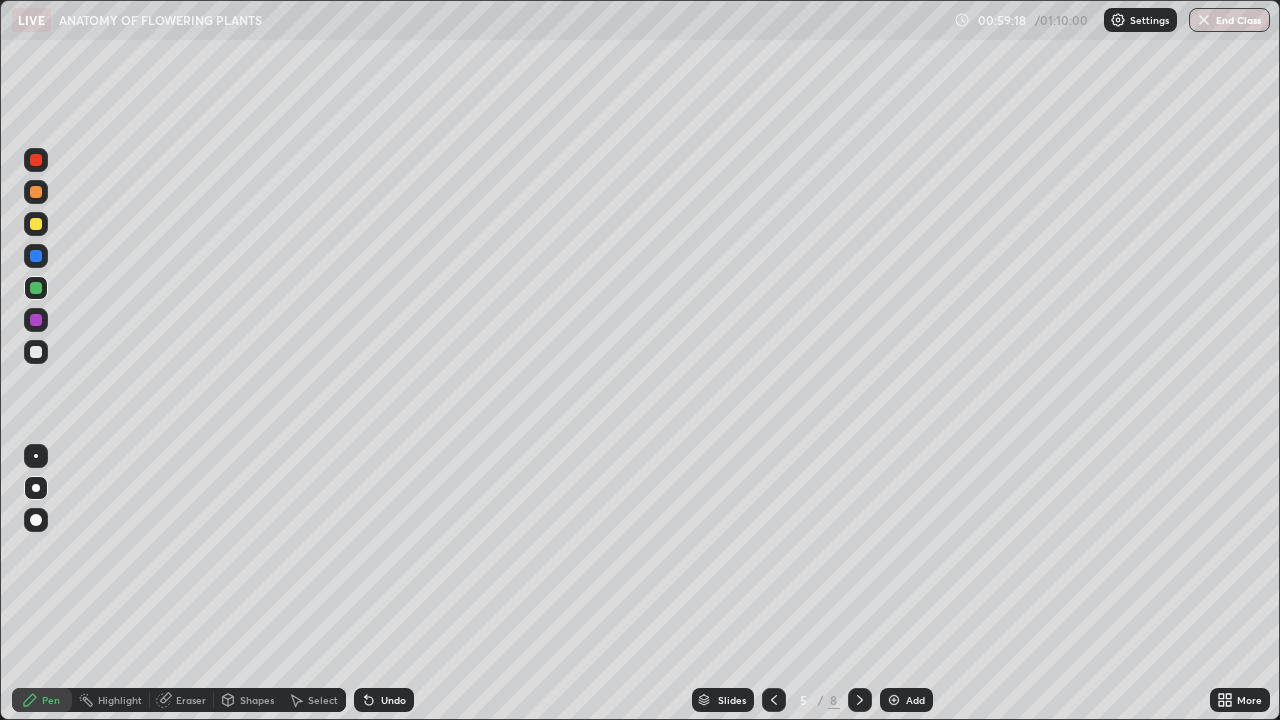 click at bounding box center [36, 352] 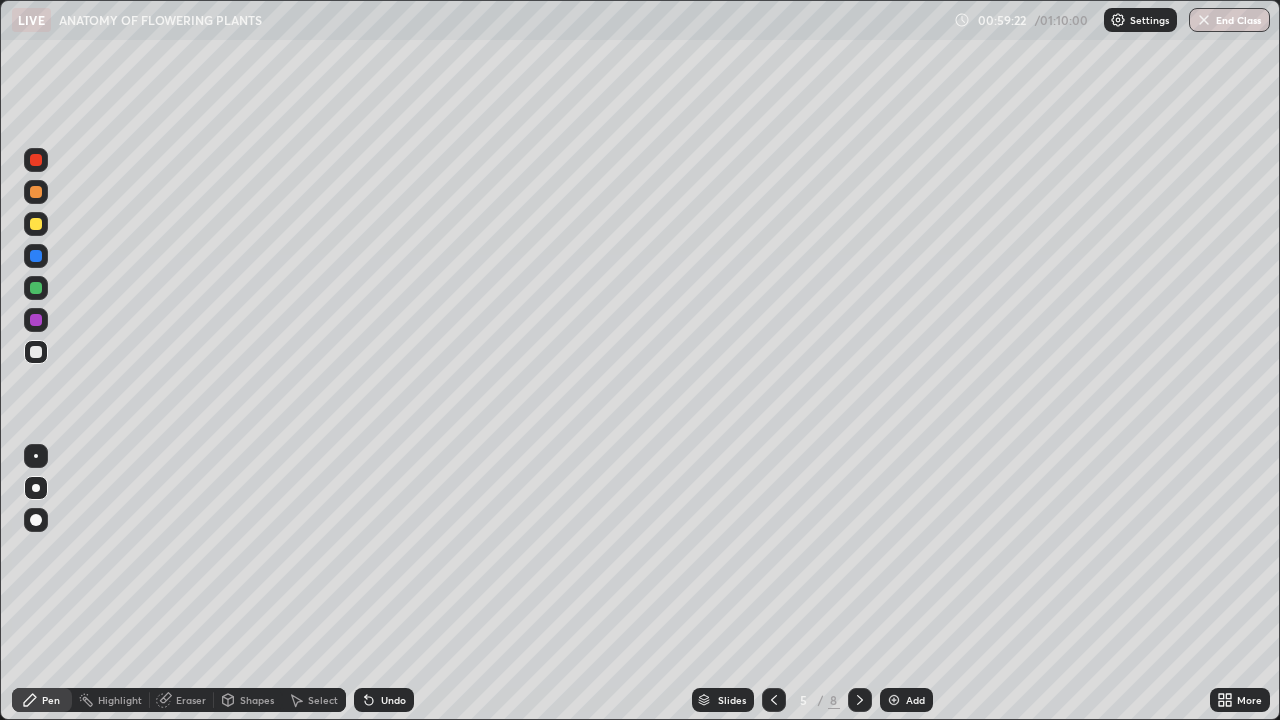 click 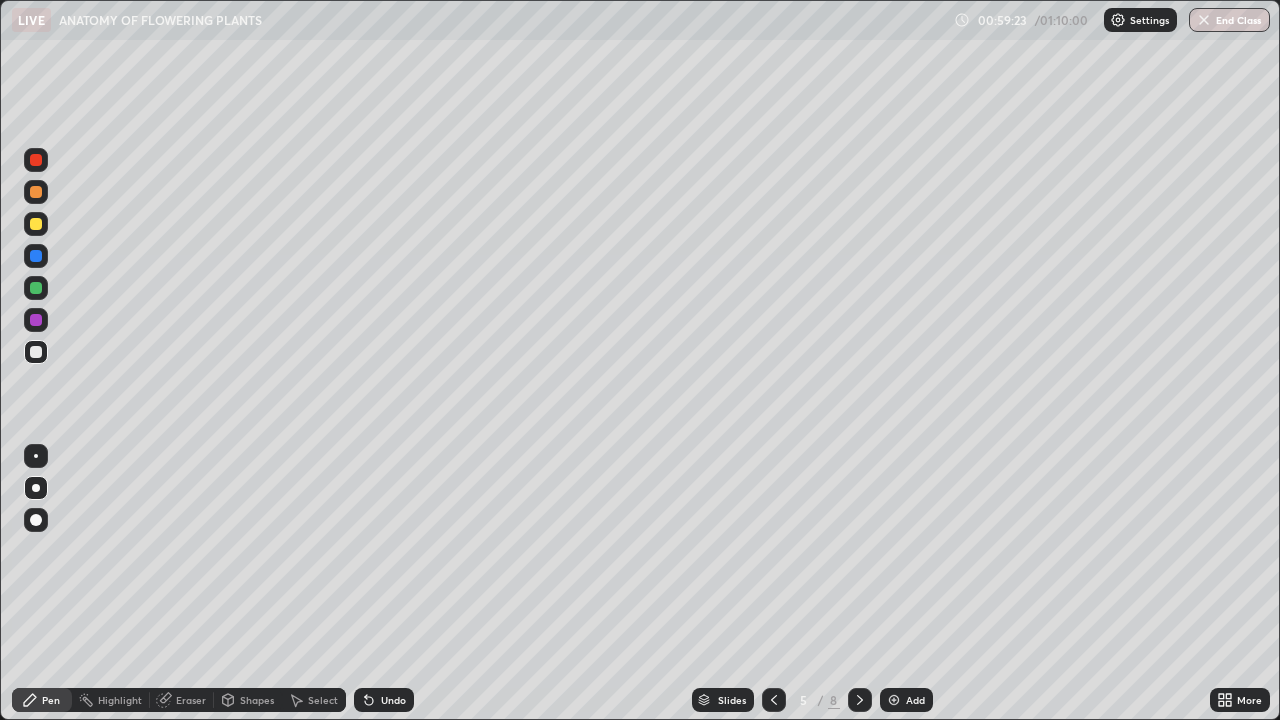click 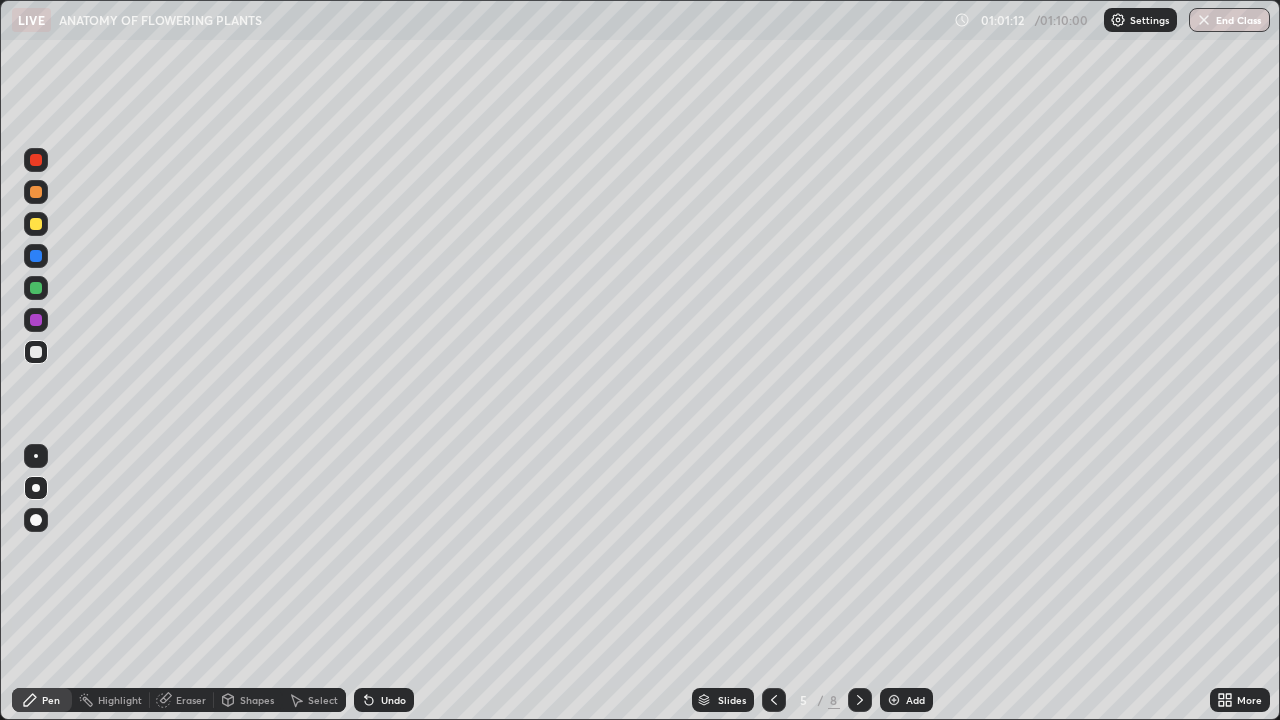 click on "End Class" at bounding box center [1229, 20] 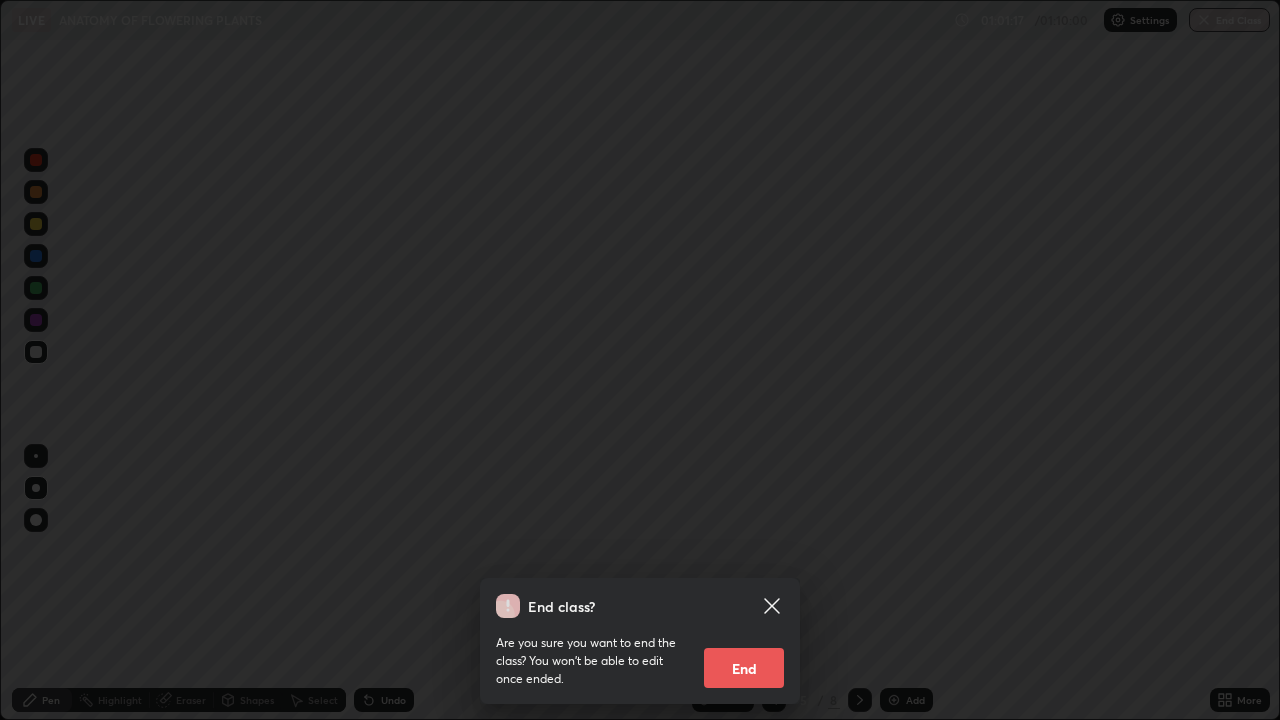 click on "End" at bounding box center [744, 668] 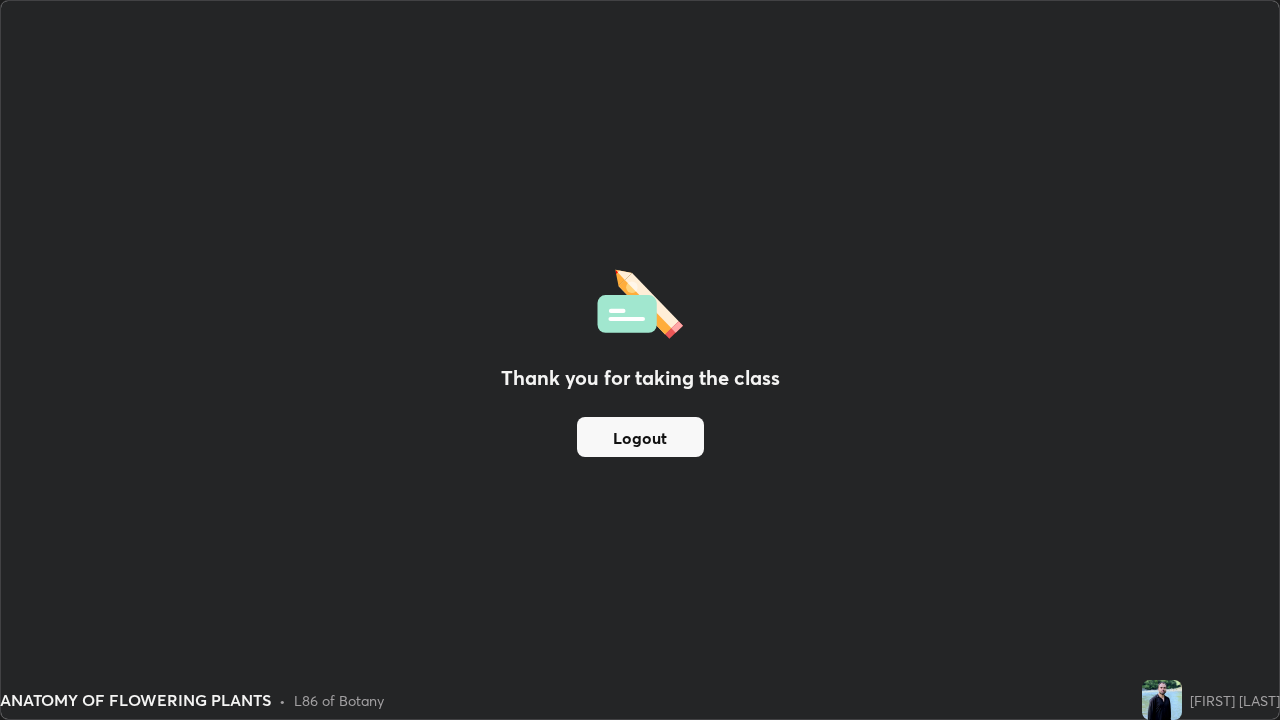 click on "Logout" at bounding box center [640, 437] 